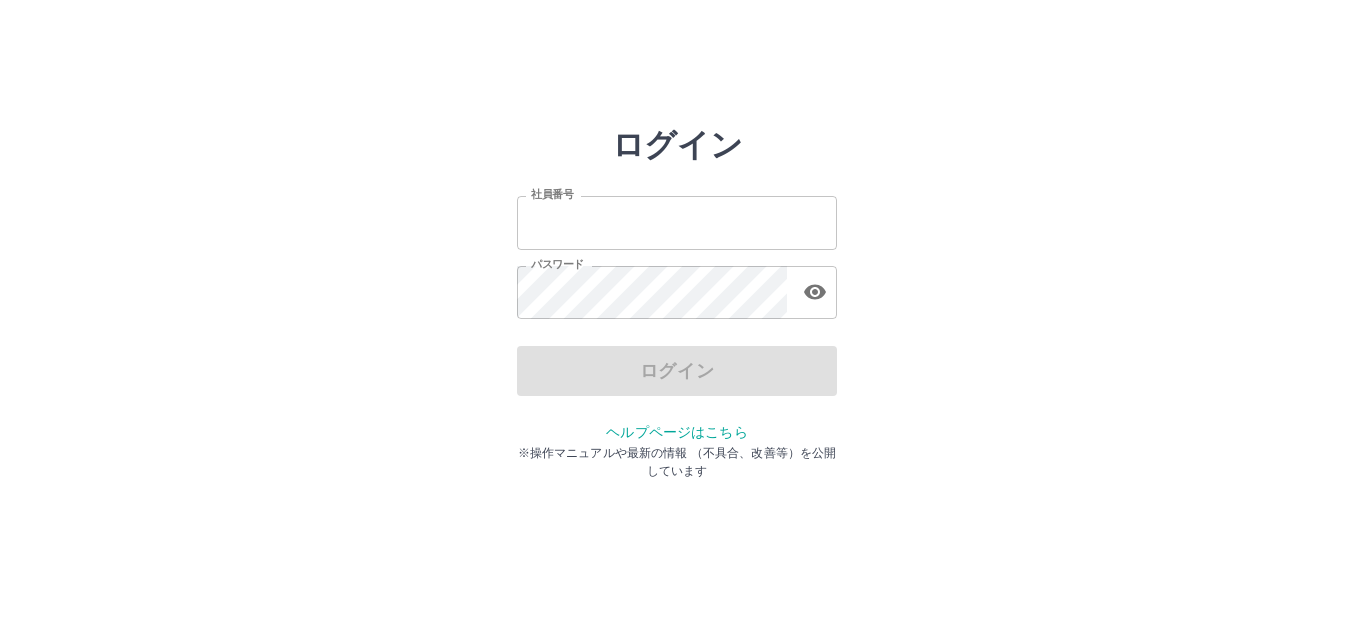 scroll, scrollTop: 0, scrollLeft: 0, axis: both 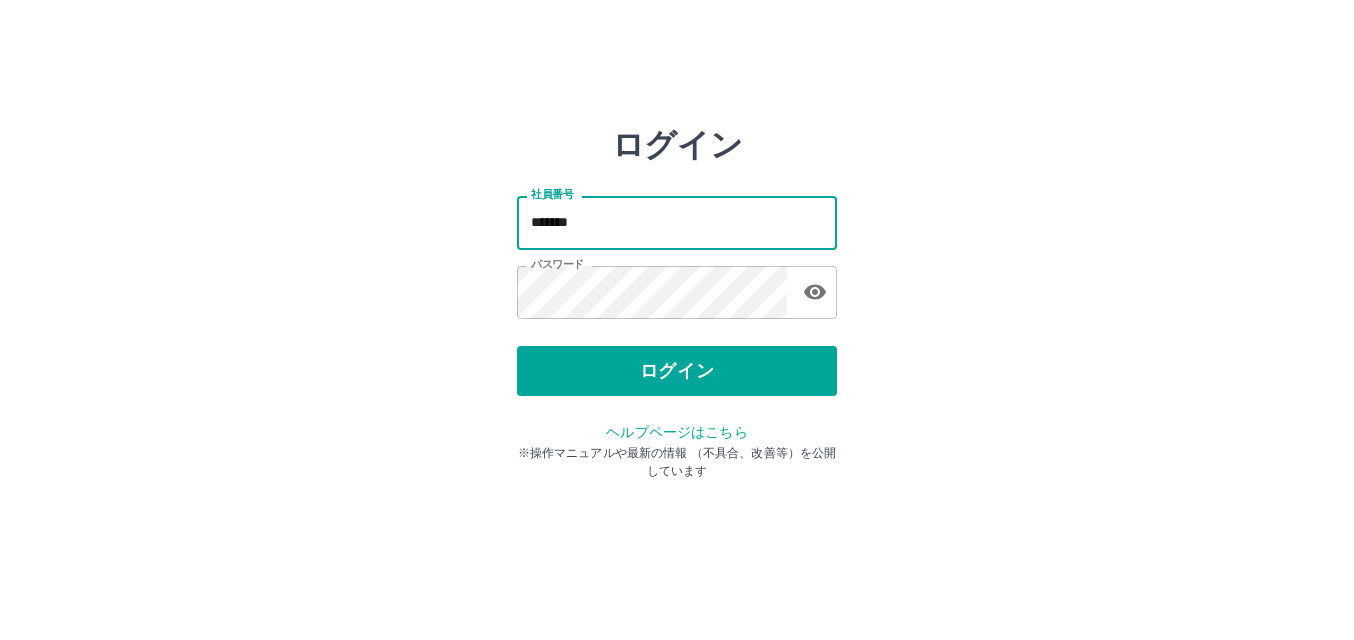 drag, startPoint x: 0, startPoint y: 0, endPoint x: 598, endPoint y: 222, distance: 637.87775 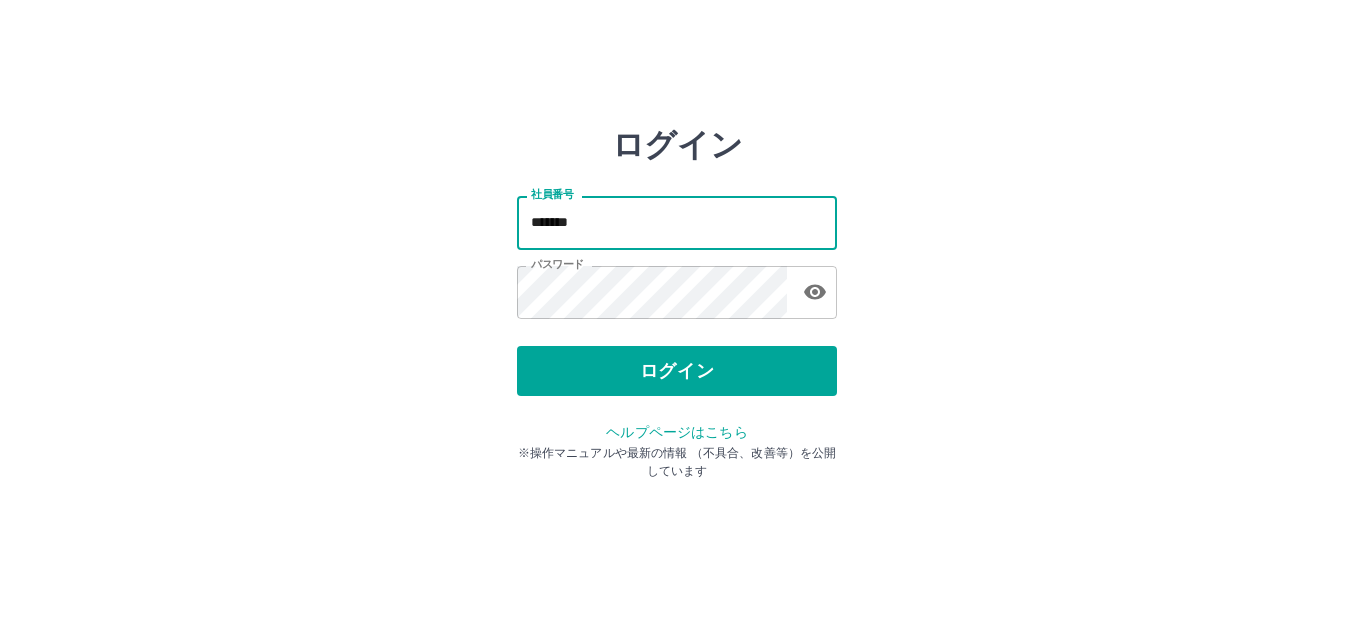 type on "*******" 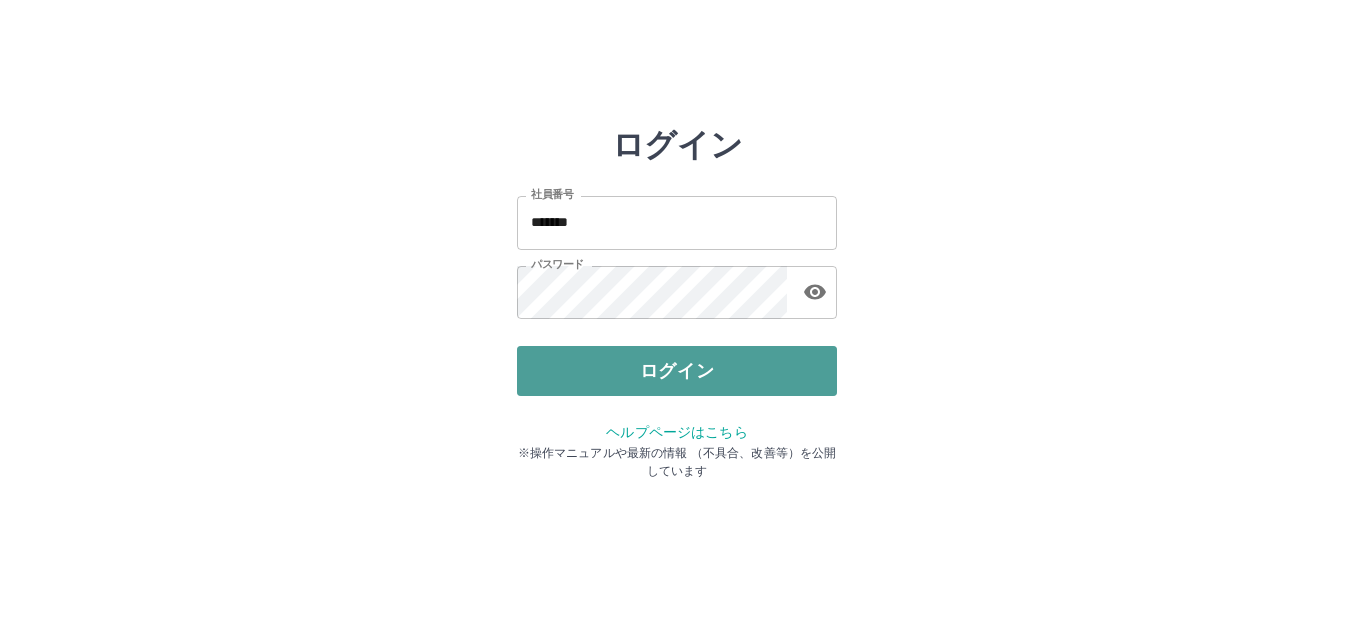 click on "ログイン" at bounding box center (677, 371) 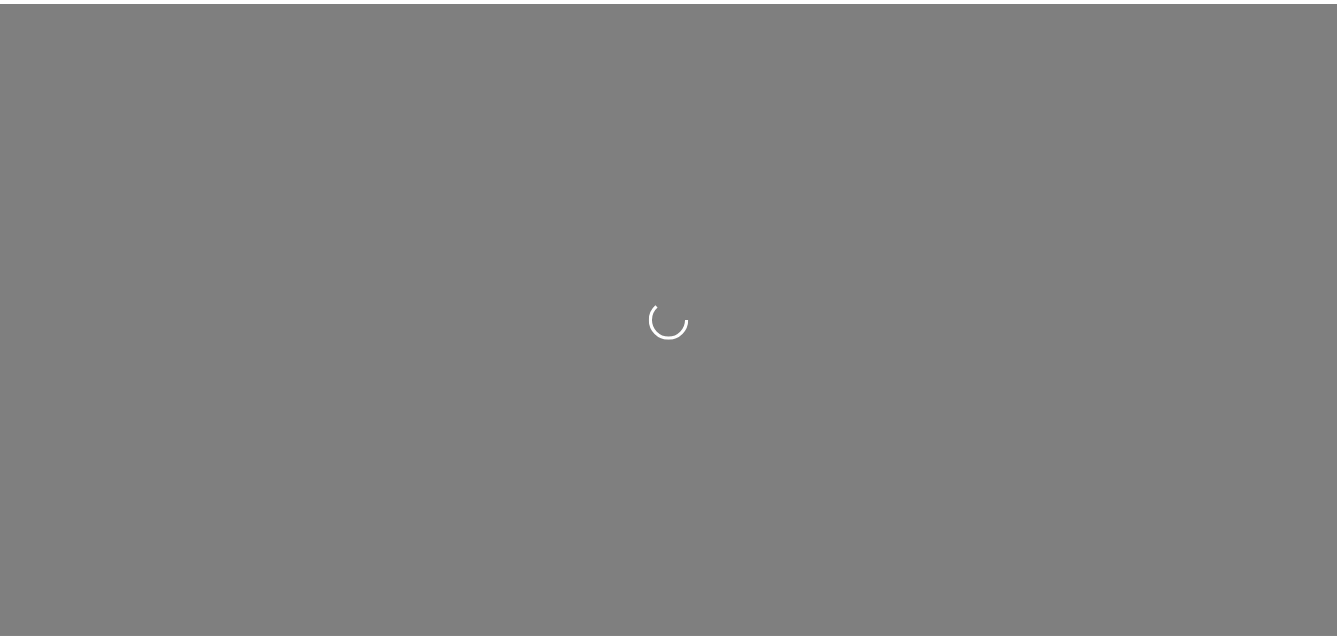 scroll, scrollTop: 0, scrollLeft: 0, axis: both 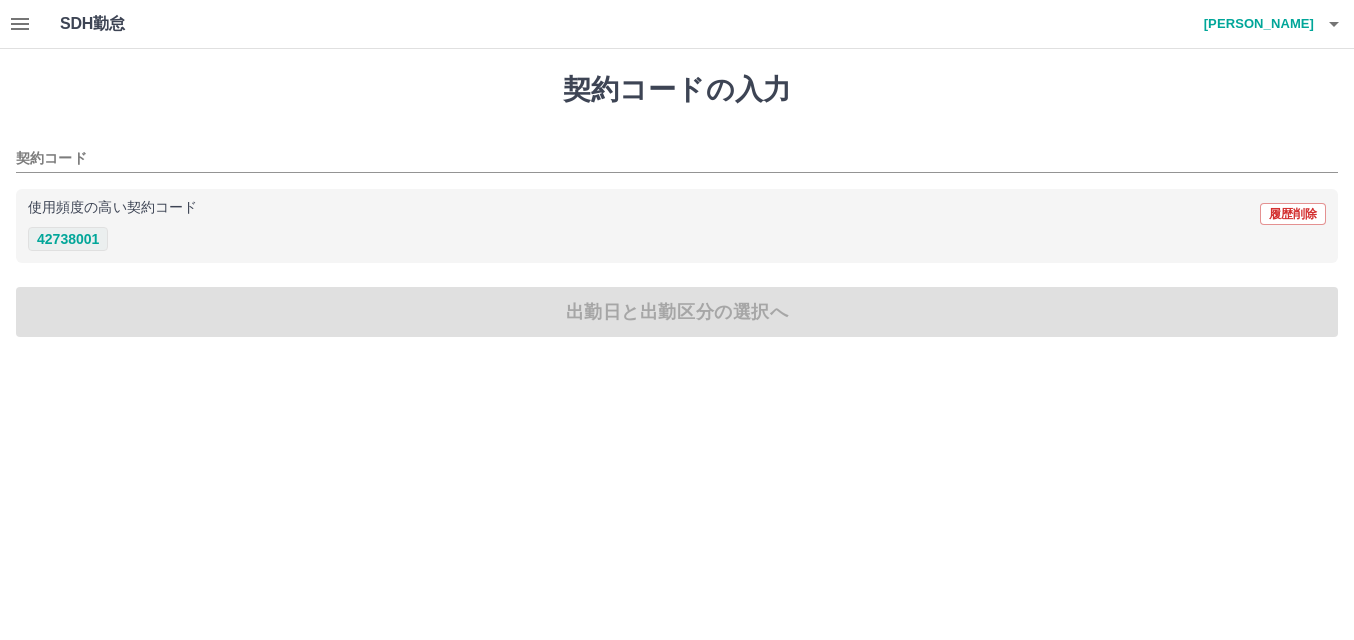 click on "42738001" at bounding box center (68, 239) 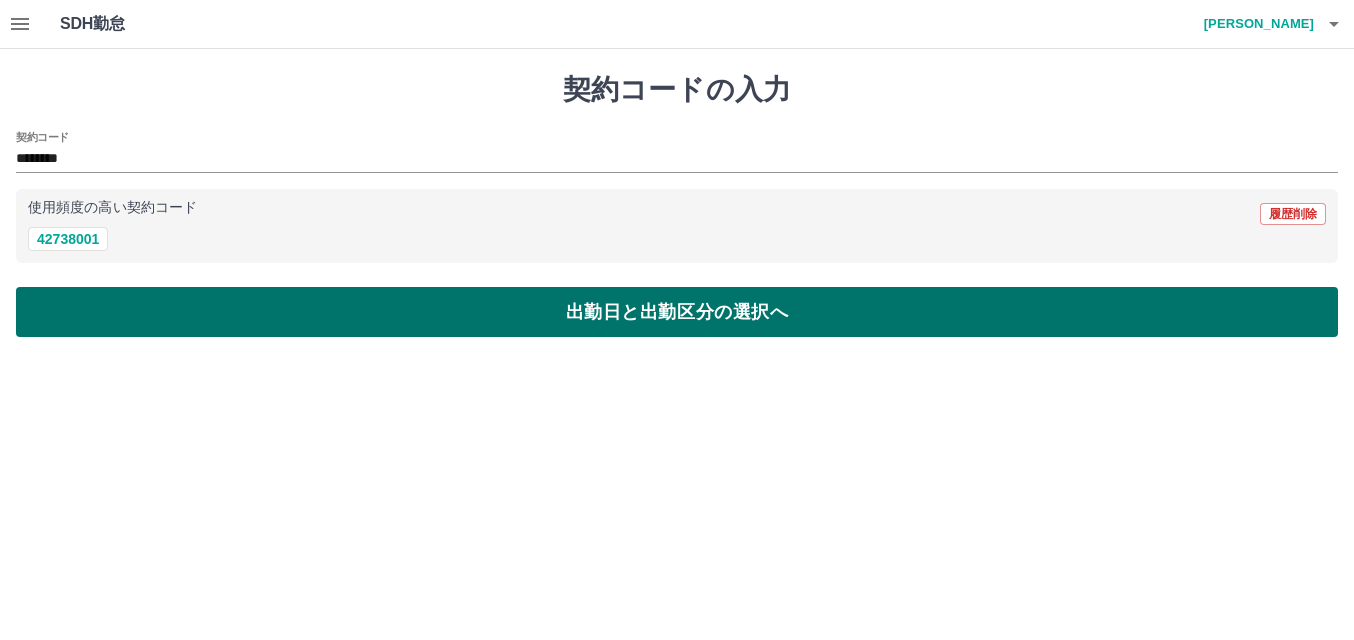 click on "出勤日と出勤区分の選択へ" at bounding box center (677, 312) 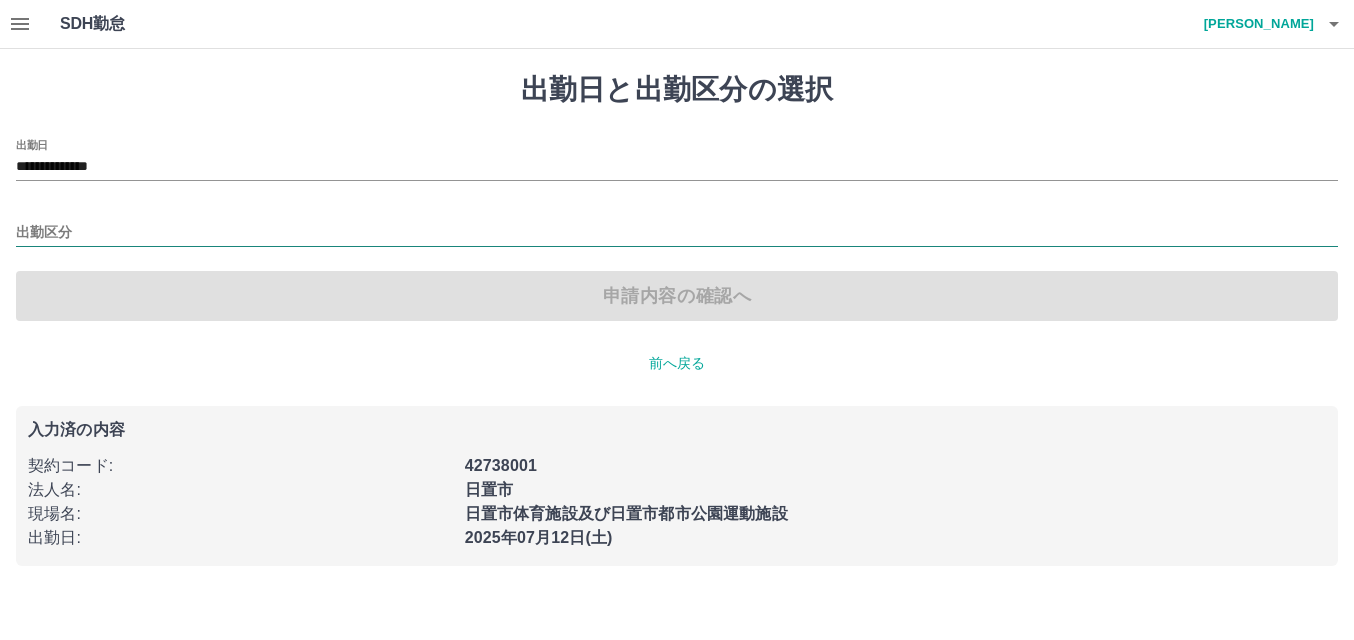 click on "出勤区分" at bounding box center (677, 233) 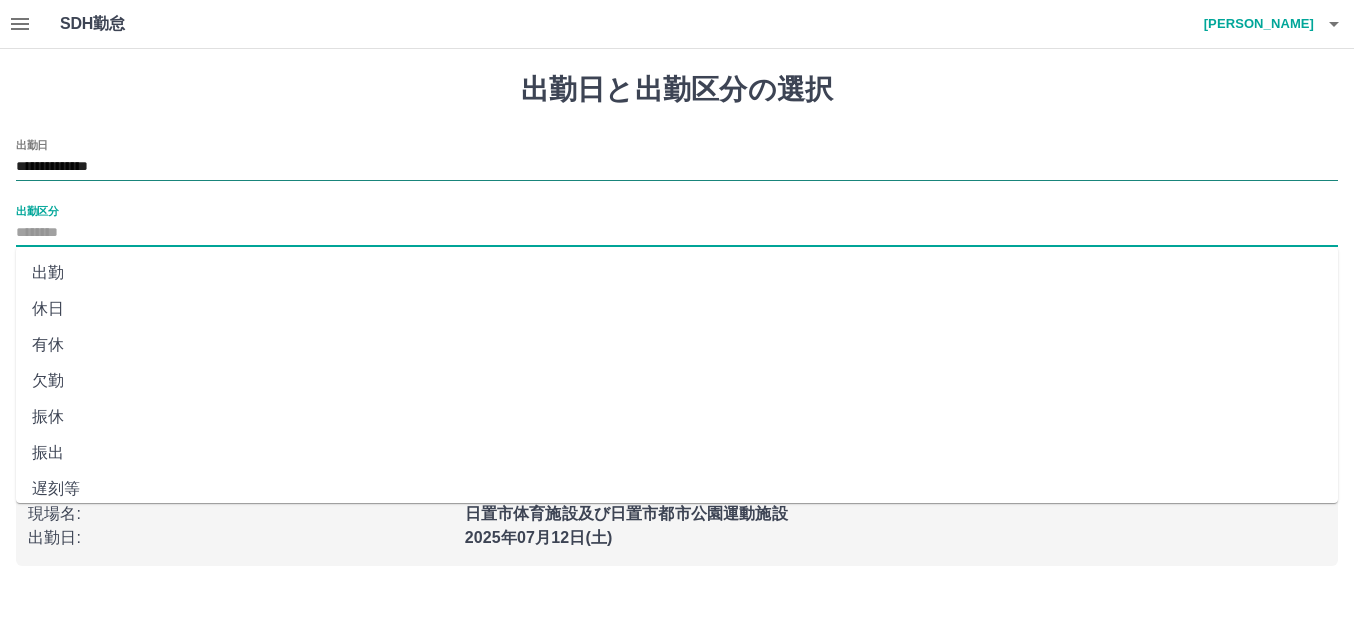 click on "**********" at bounding box center (677, 167) 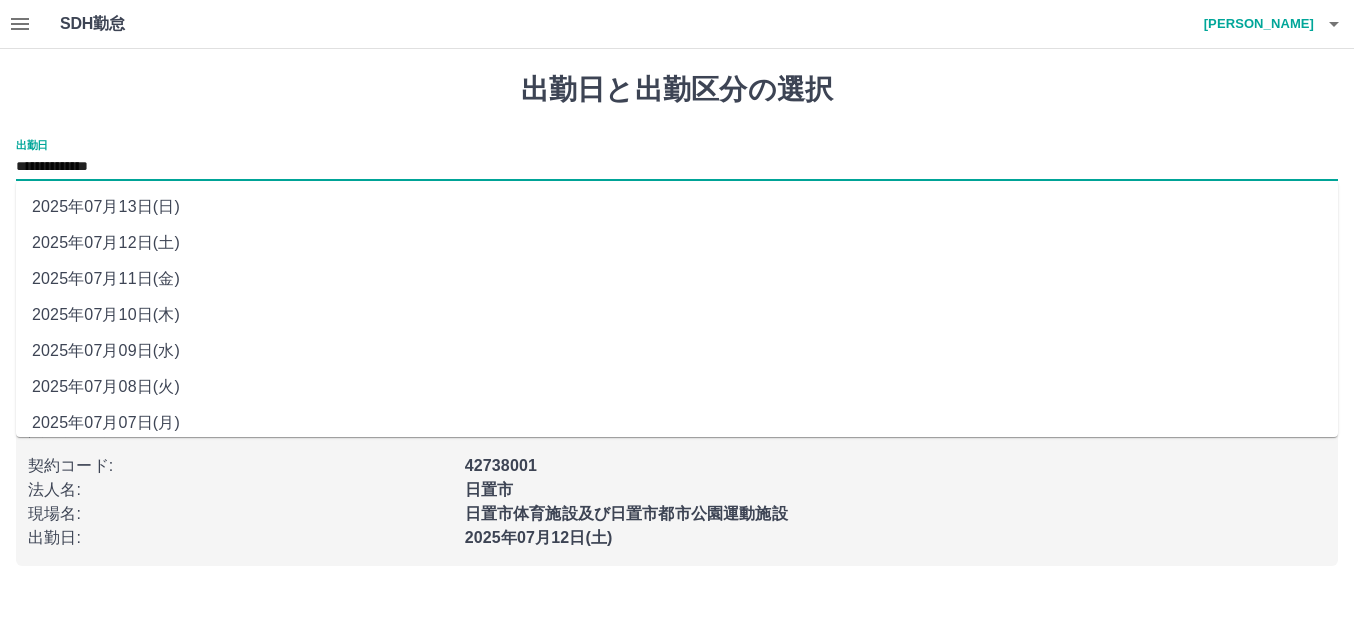 click on "2025年07月11日(金)" at bounding box center (677, 279) 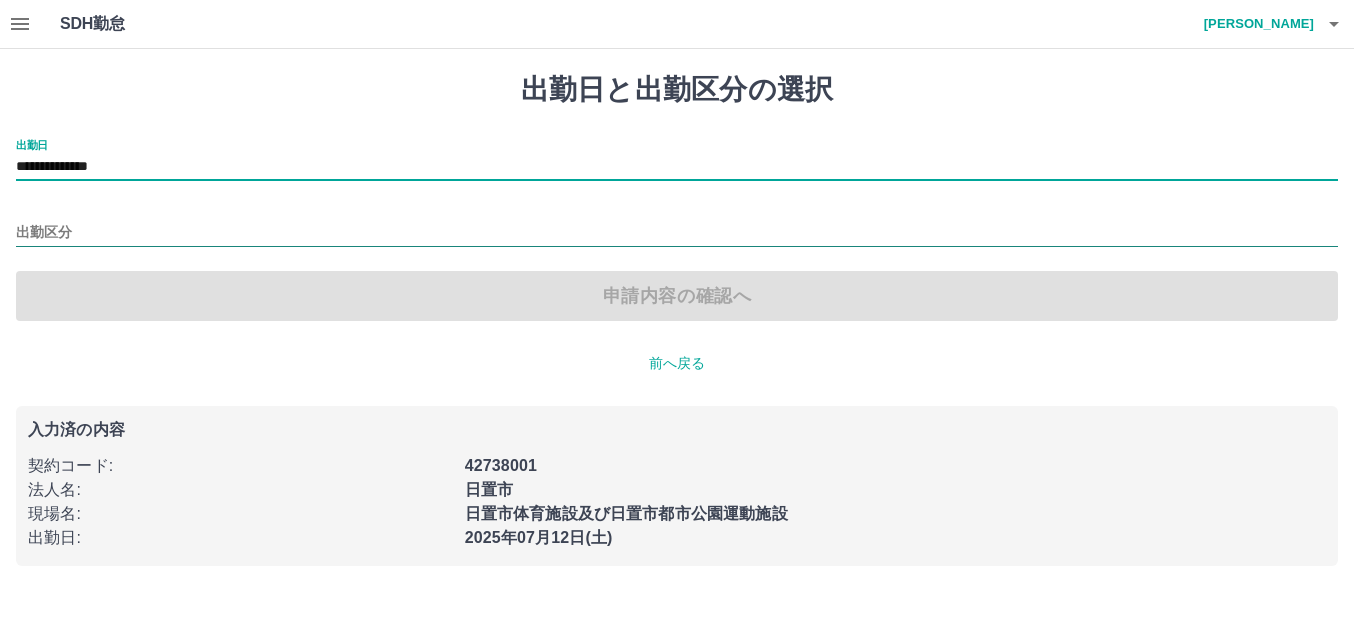 click on "出勤区分" at bounding box center [677, 233] 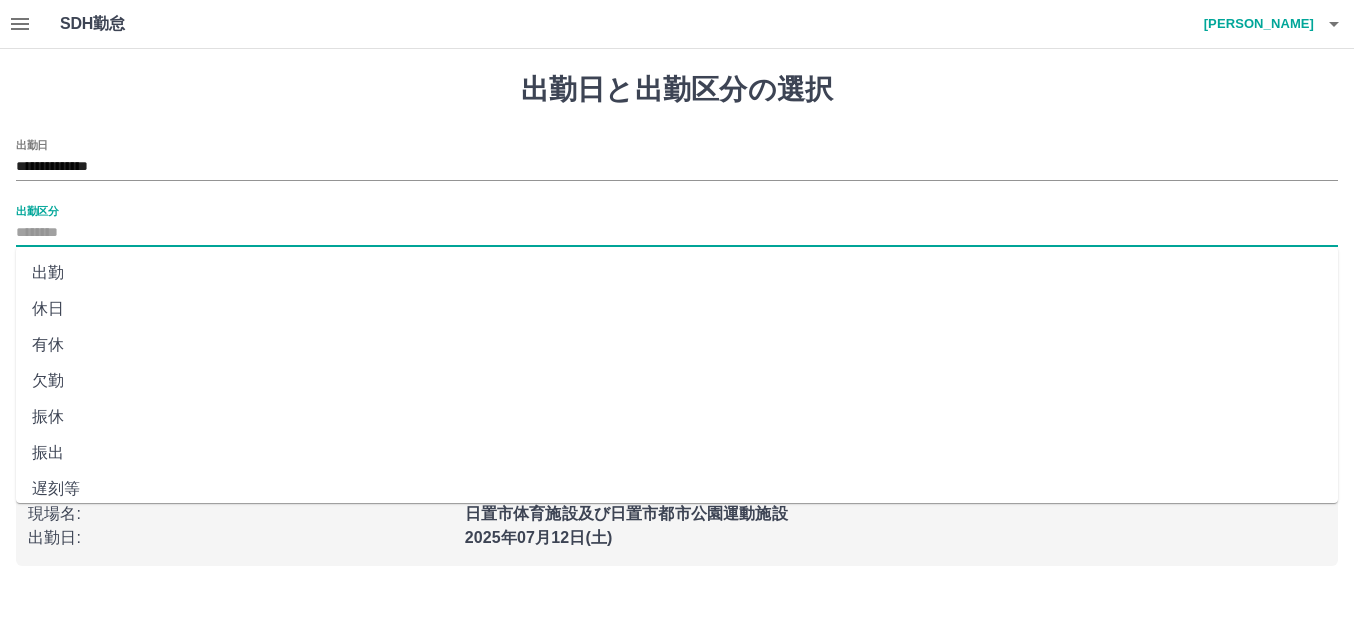 click on "出勤" at bounding box center [677, 273] 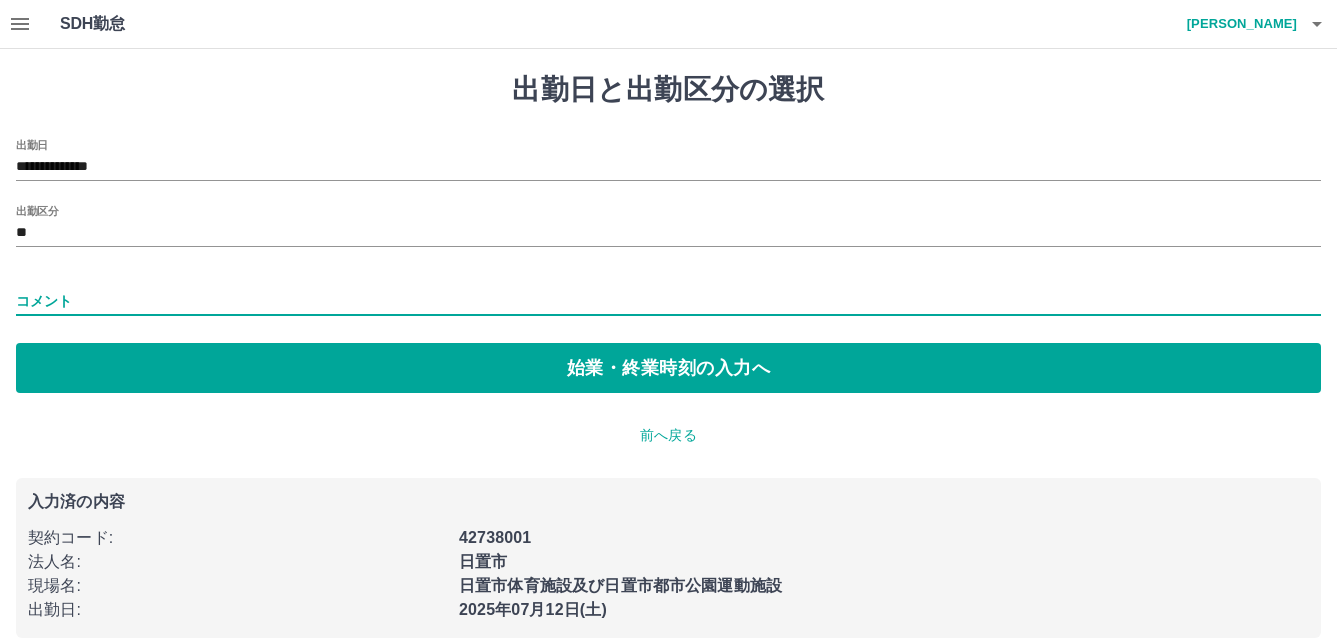 click on "コメント" at bounding box center [668, 301] 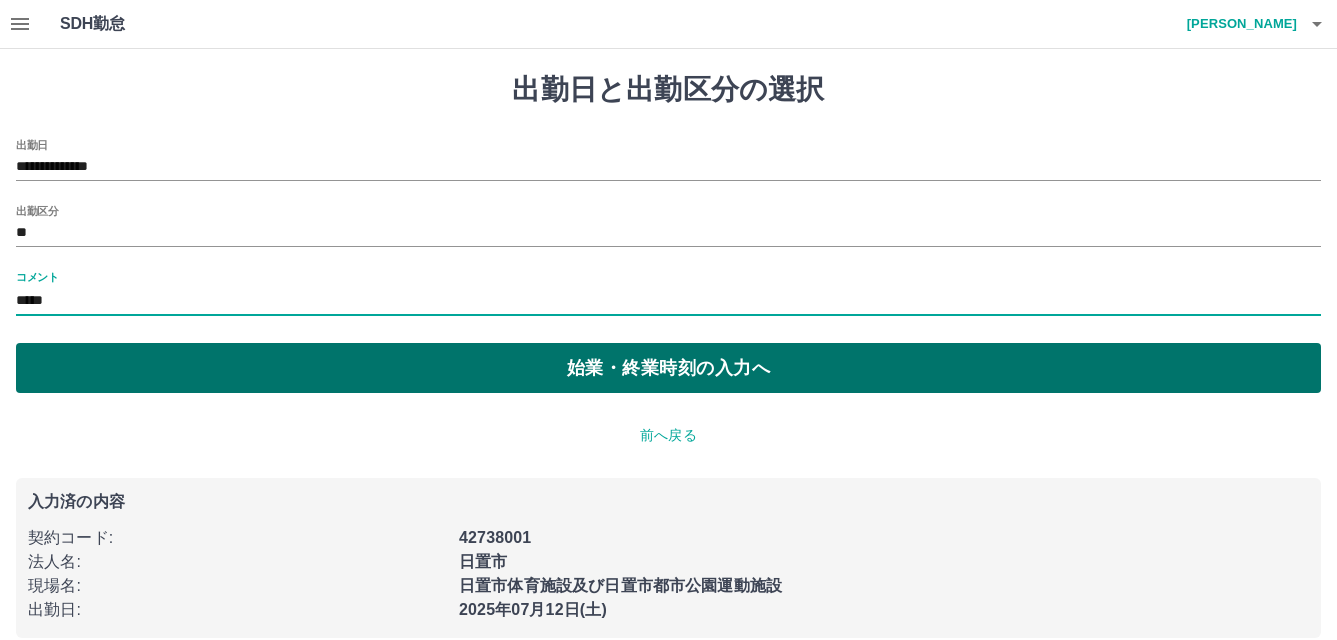 type on "*****" 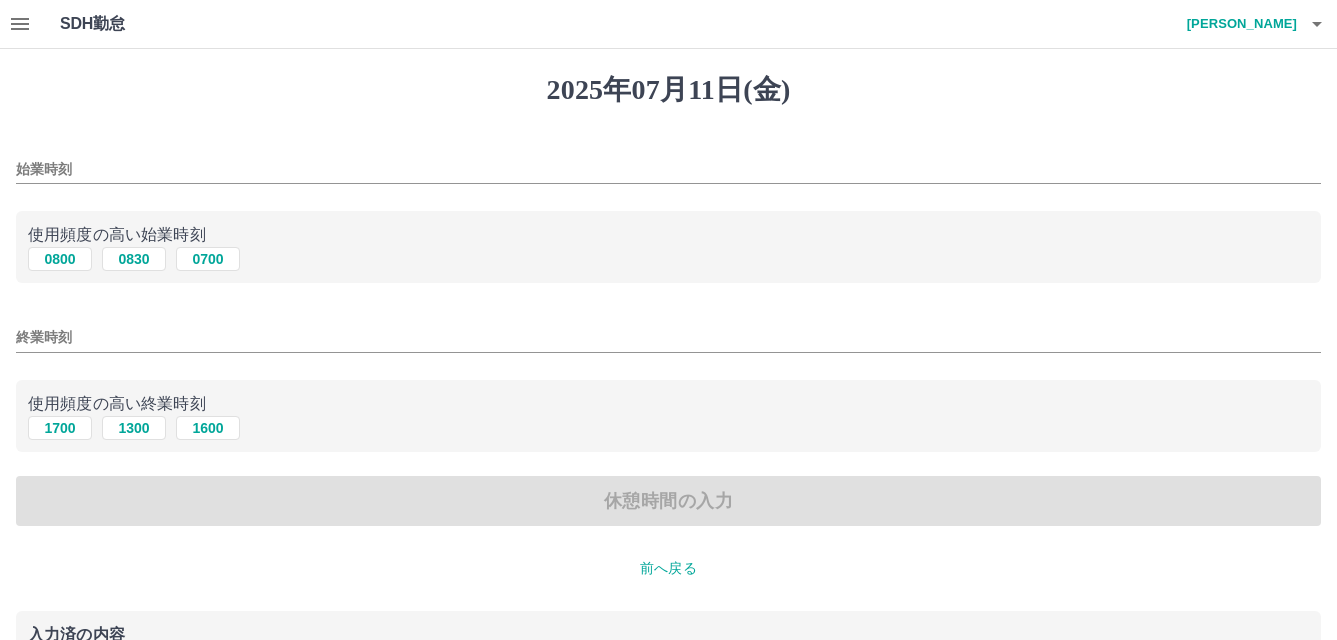 click on "始業時刻" at bounding box center (668, 169) 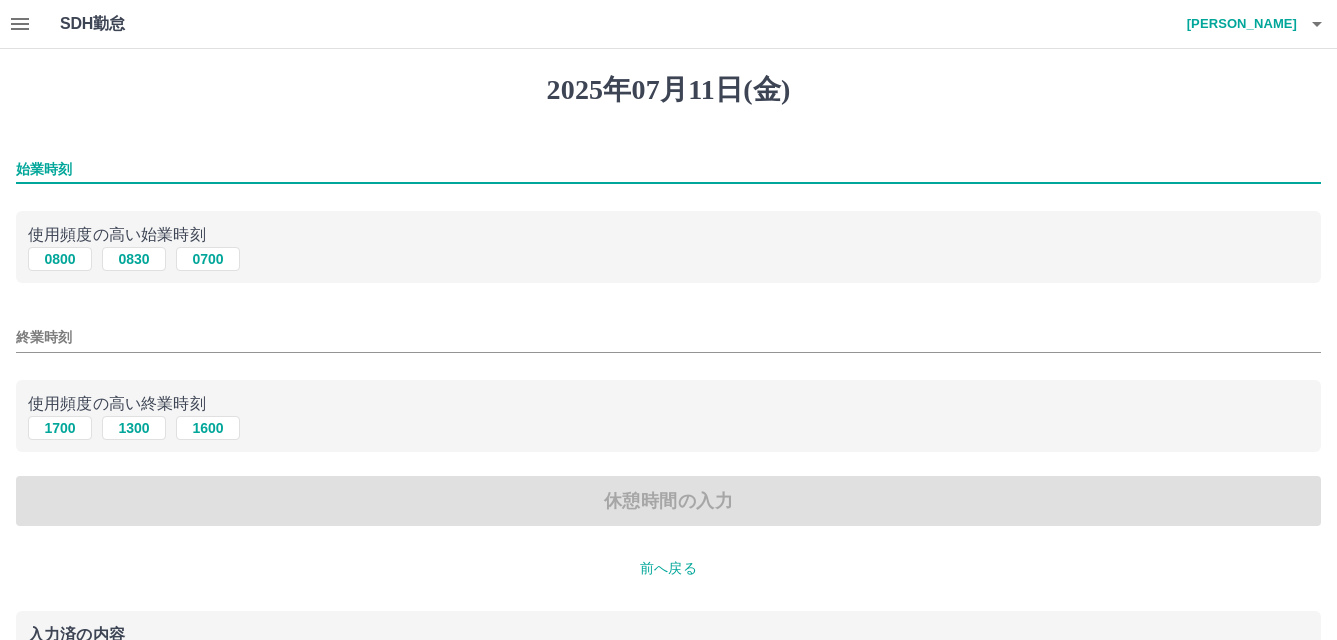type on "****" 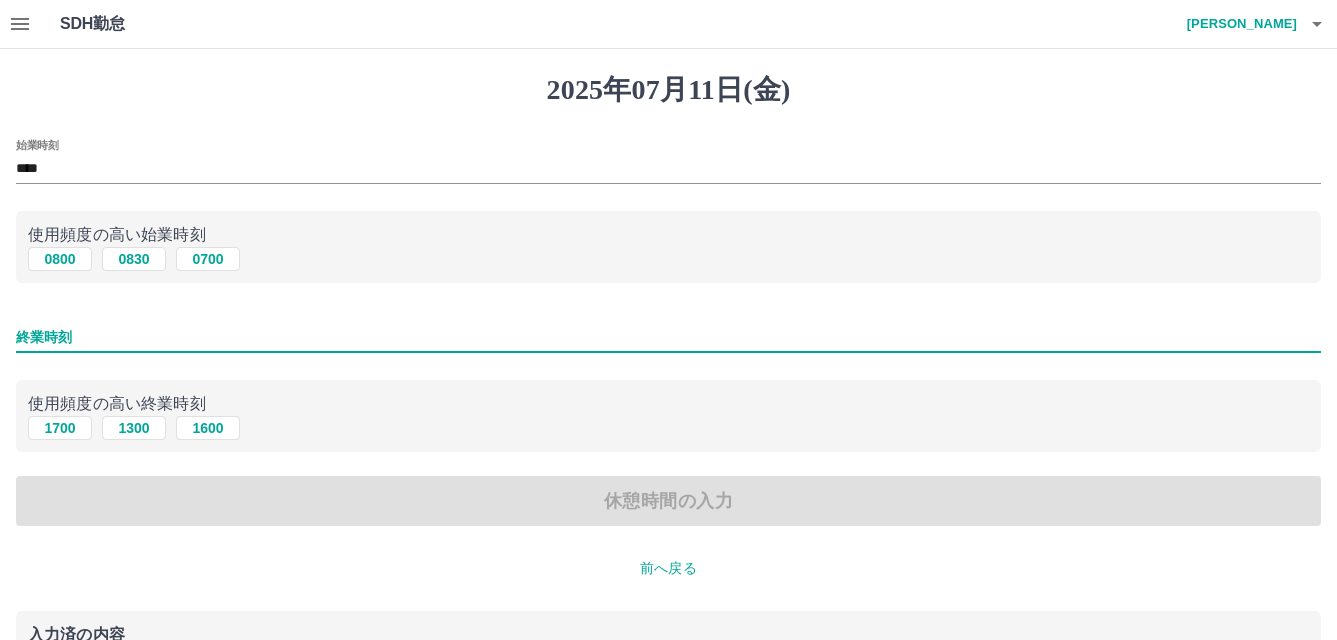 click on "終業時刻" at bounding box center (668, 337) 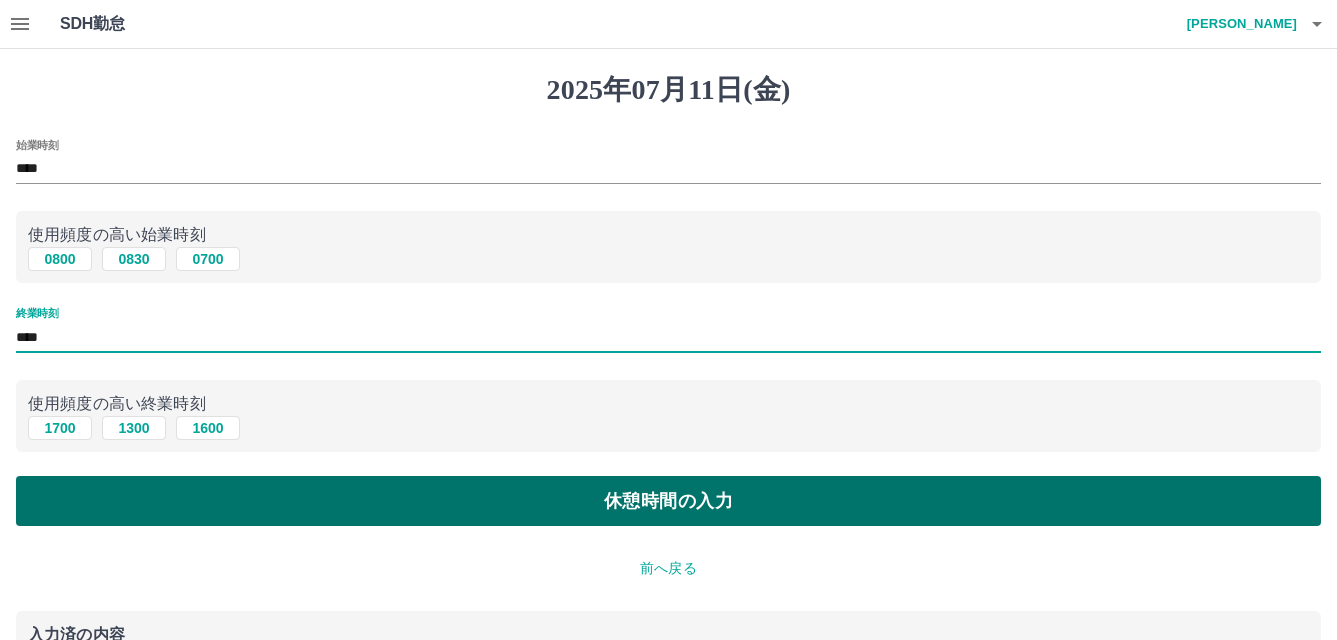 type on "****" 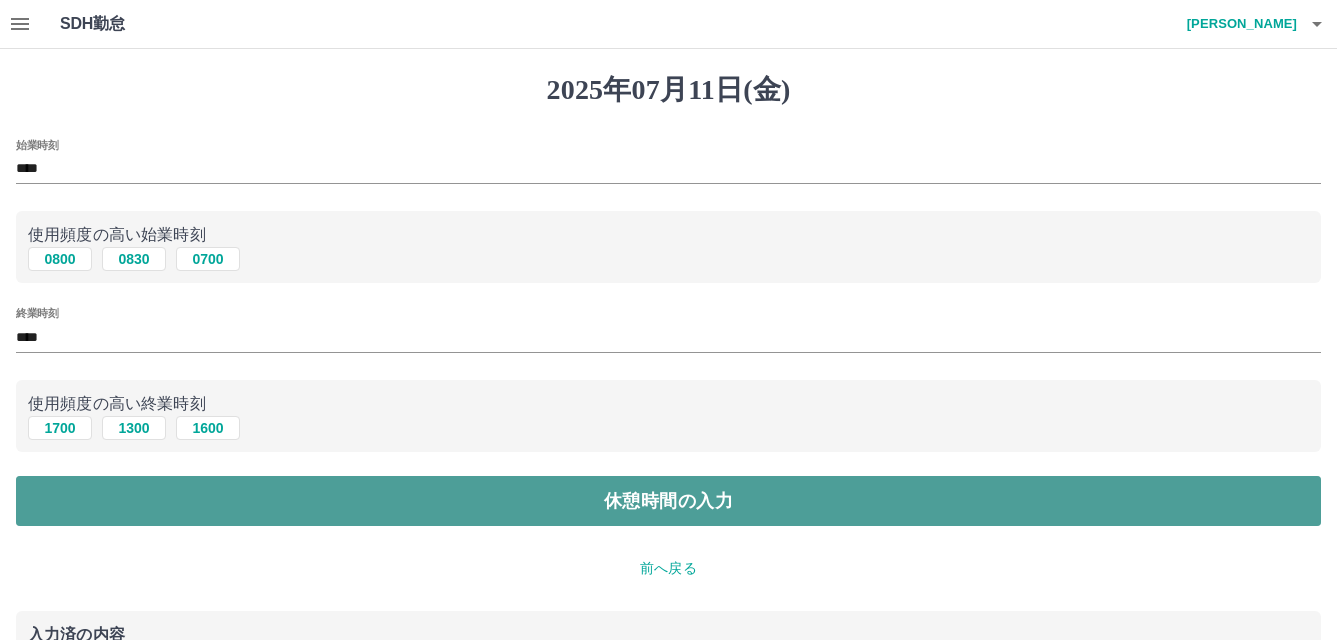 click on "休憩時間の入力" at bounding box center (668, 501) 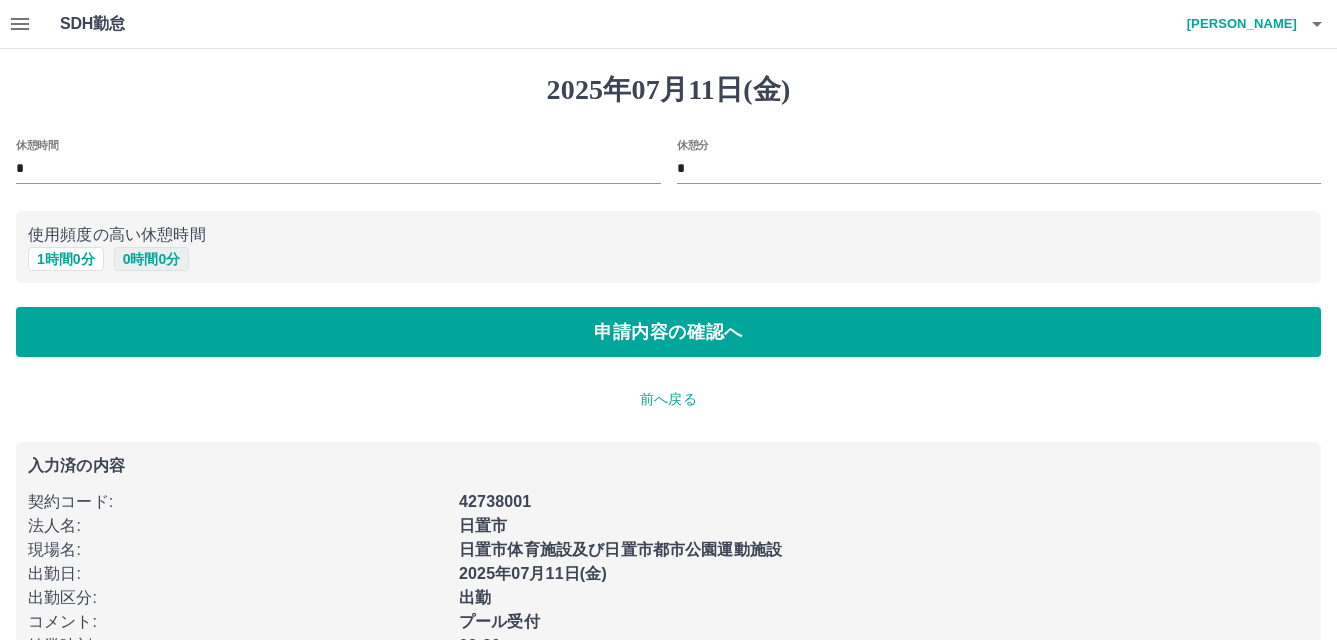 click on "0 時間 0 分" at bounding box center [152, 259] 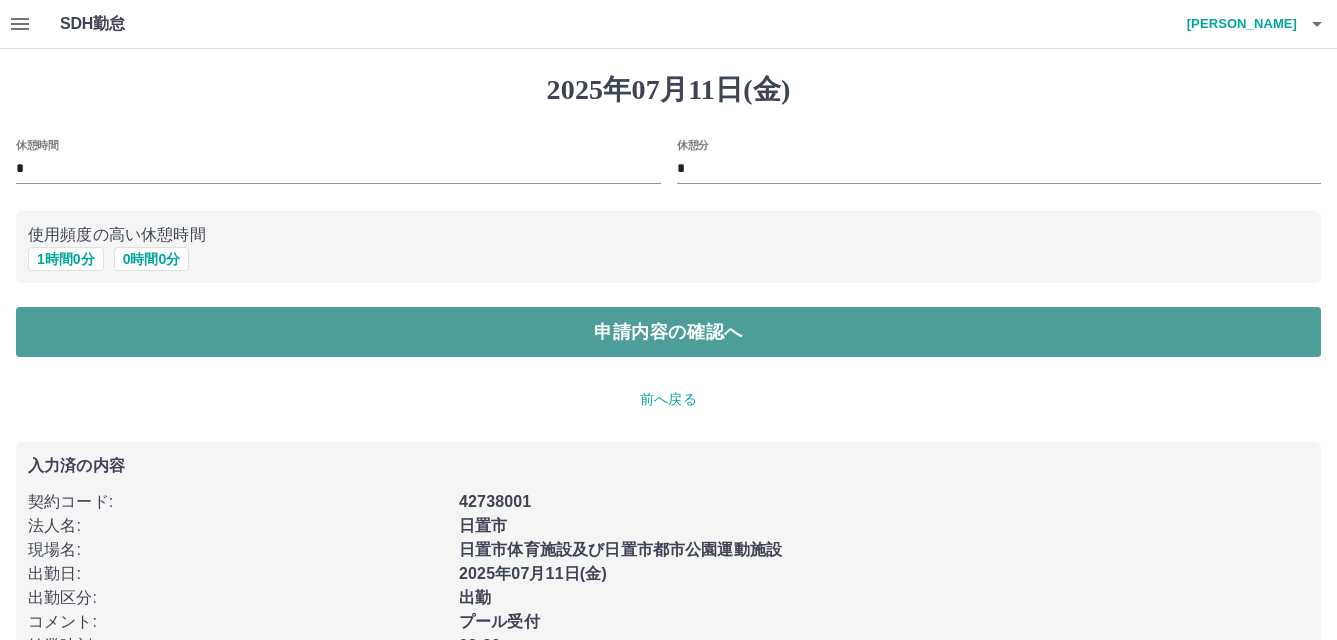 click on "申請内容の確認へ" at bounding box center (668, 332) 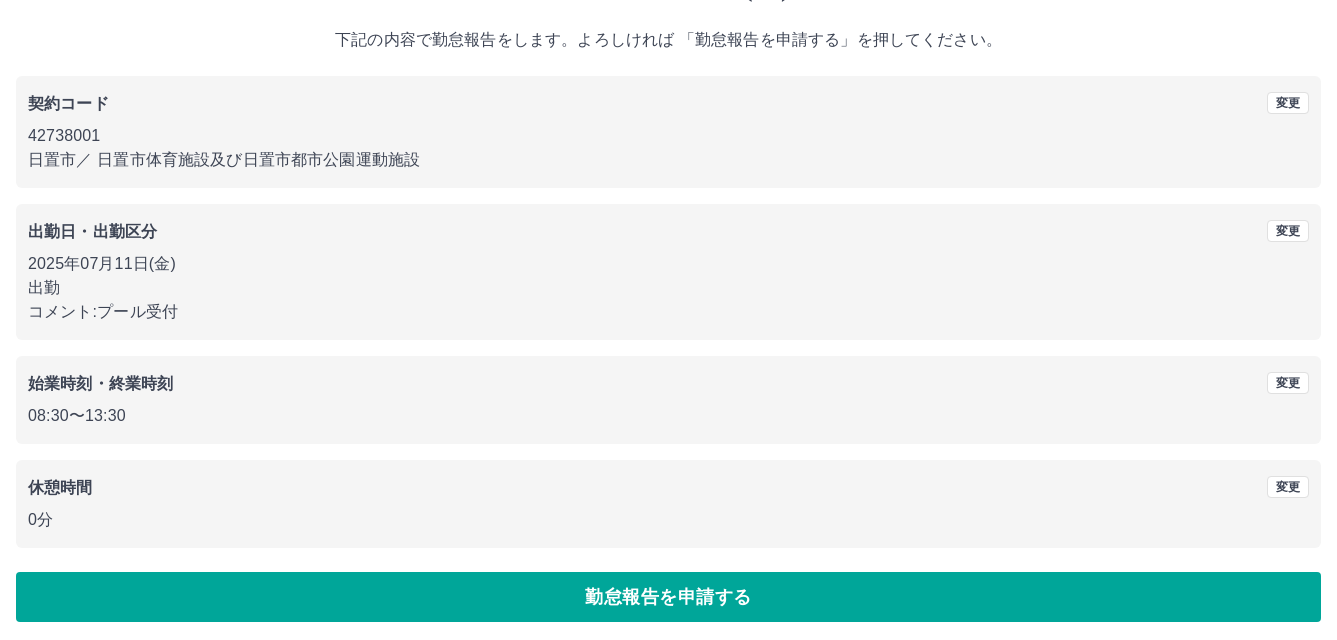 scroll, scrollTop: 109, scrollLeft: 0, axis: vertical 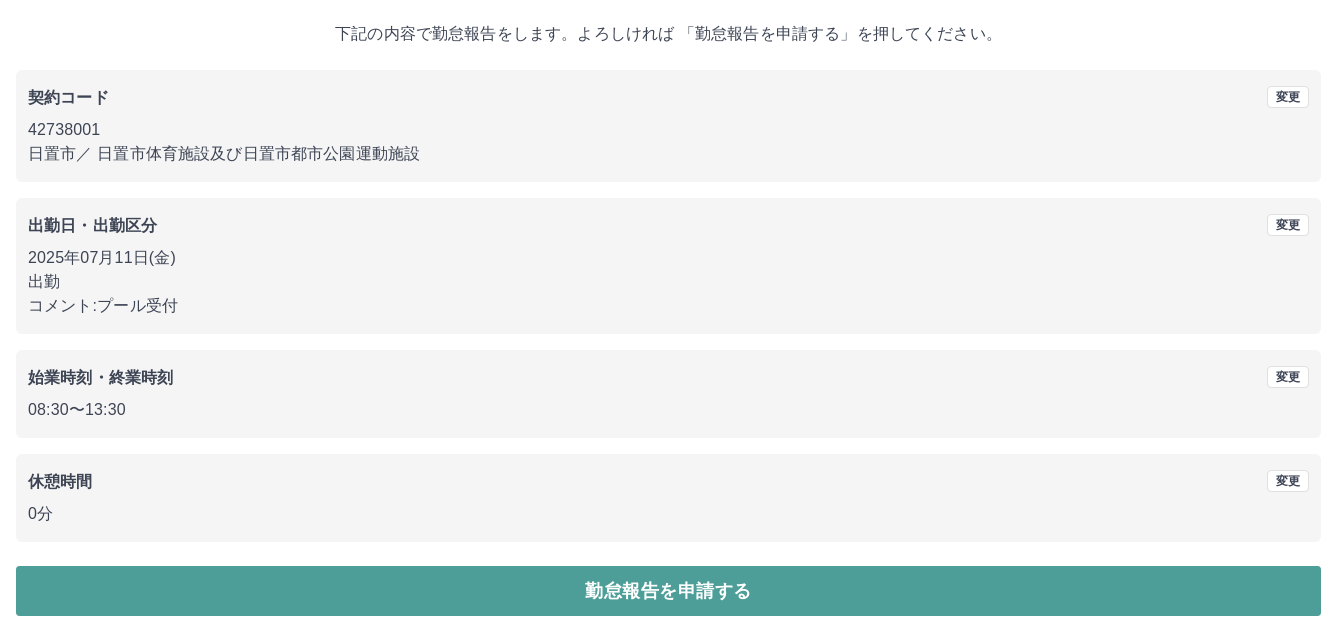 click on "勤怠報告を申請する" at bounding box center (668, 591) 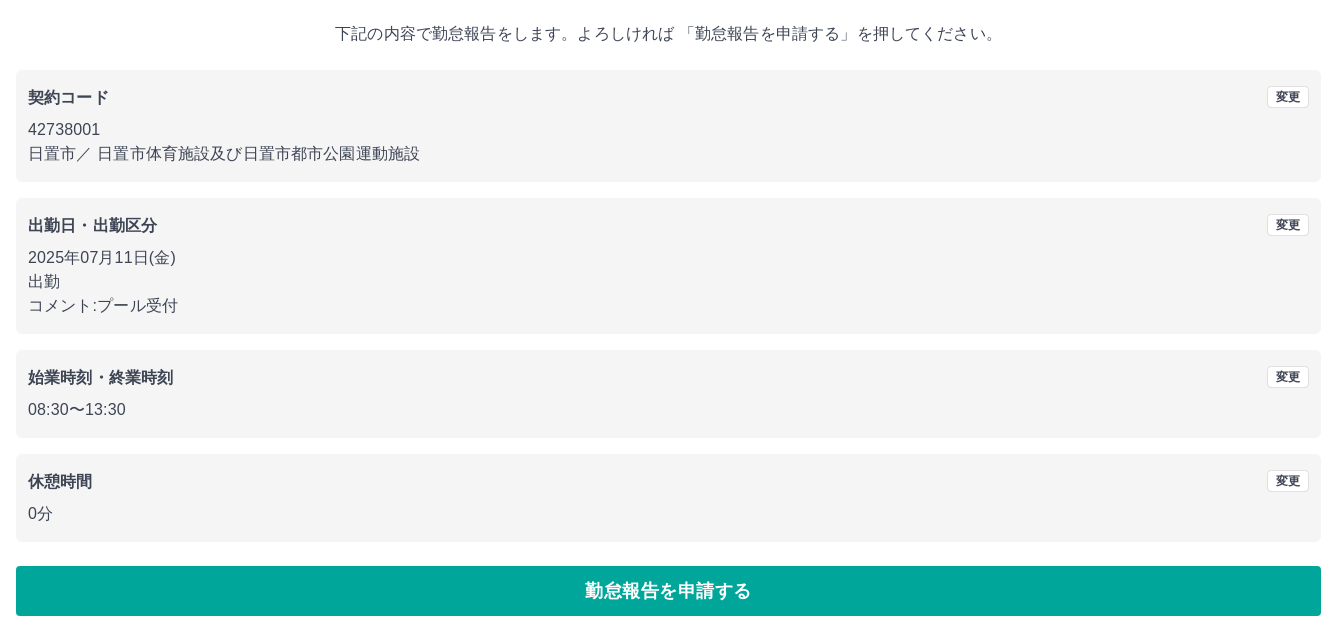 scroll, scrollTop: 0, scrollLeft: 0, axis: both 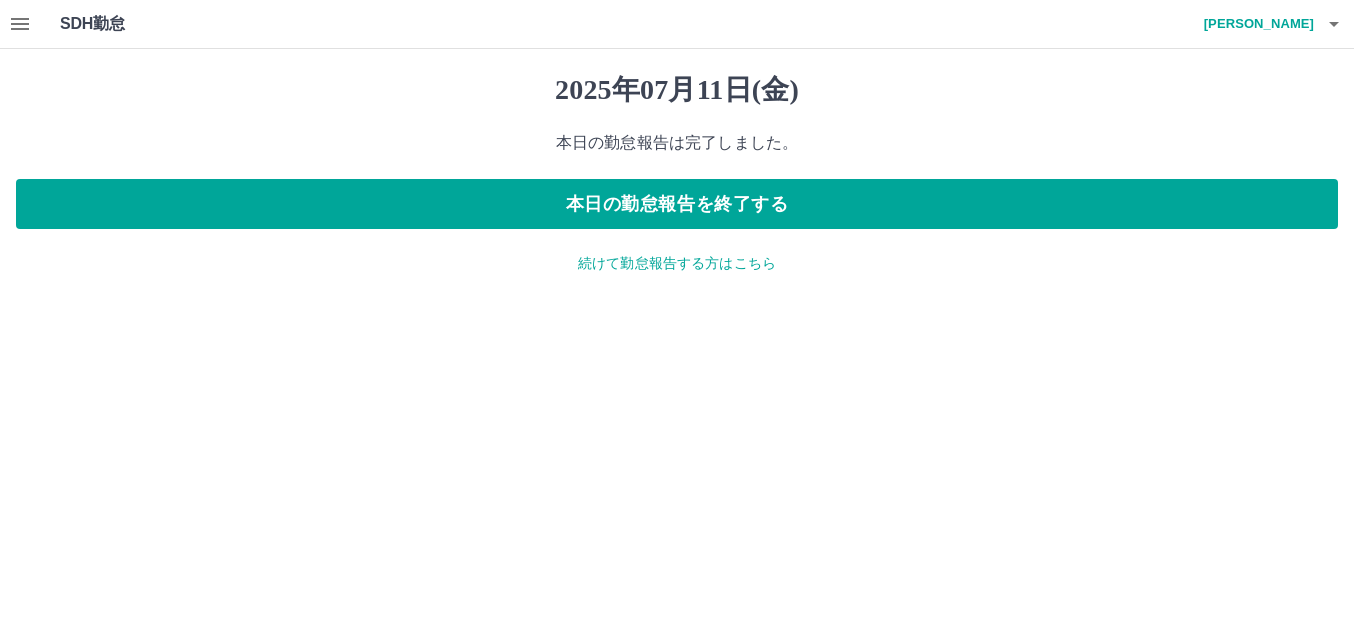 click on "続けて勤怠報告する方はこちら" at bounding box center [677, 263] 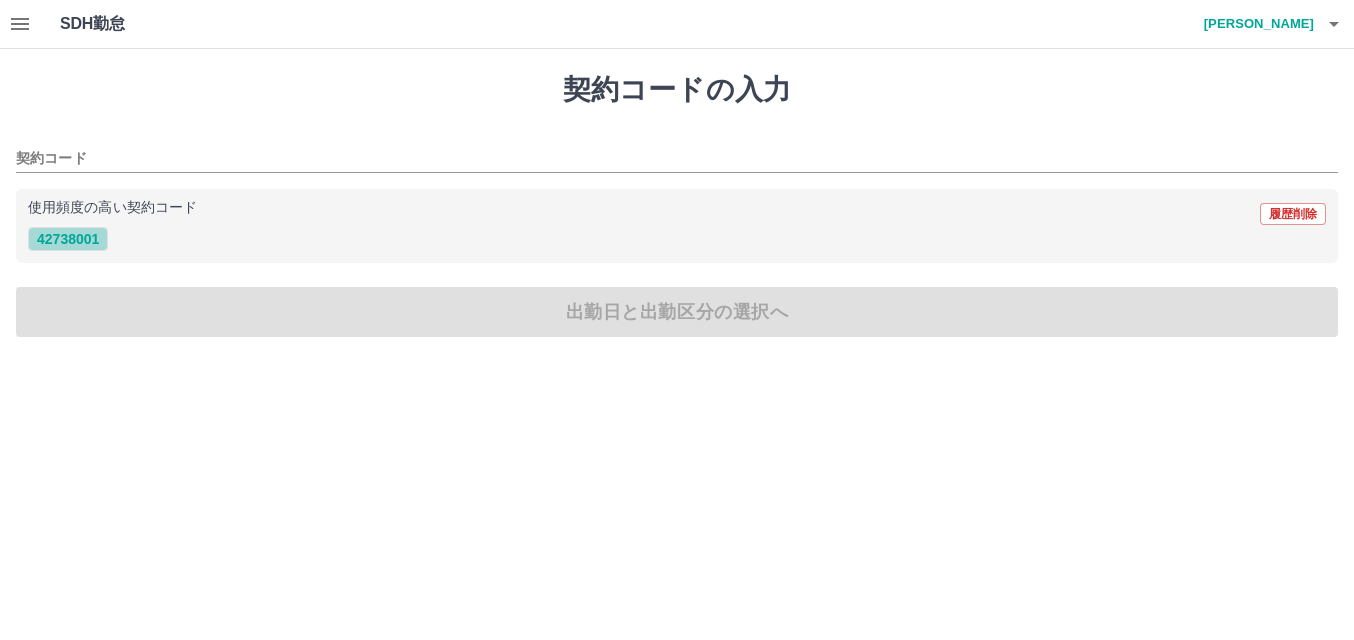 click on "42738001" at bounding box center (68, 239) 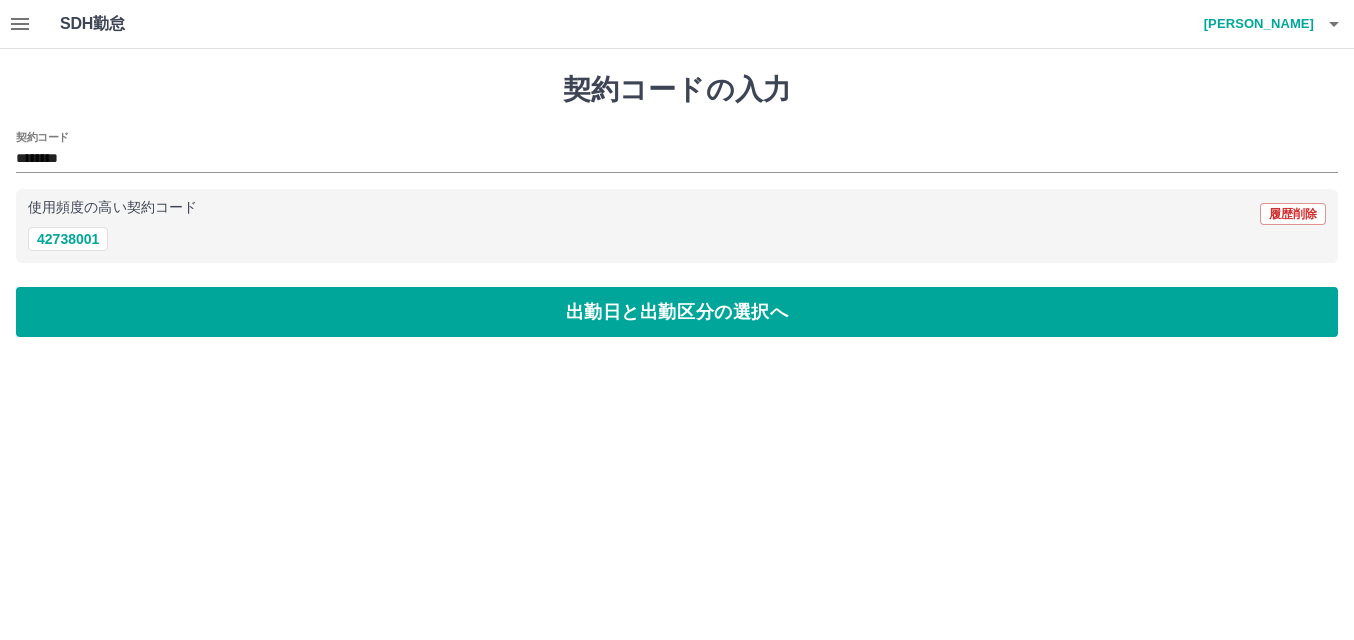 drag, startPoint x: 524, startPoint y: 315, endPoint x: 500, endPoint y: 306, distance: 25.632011 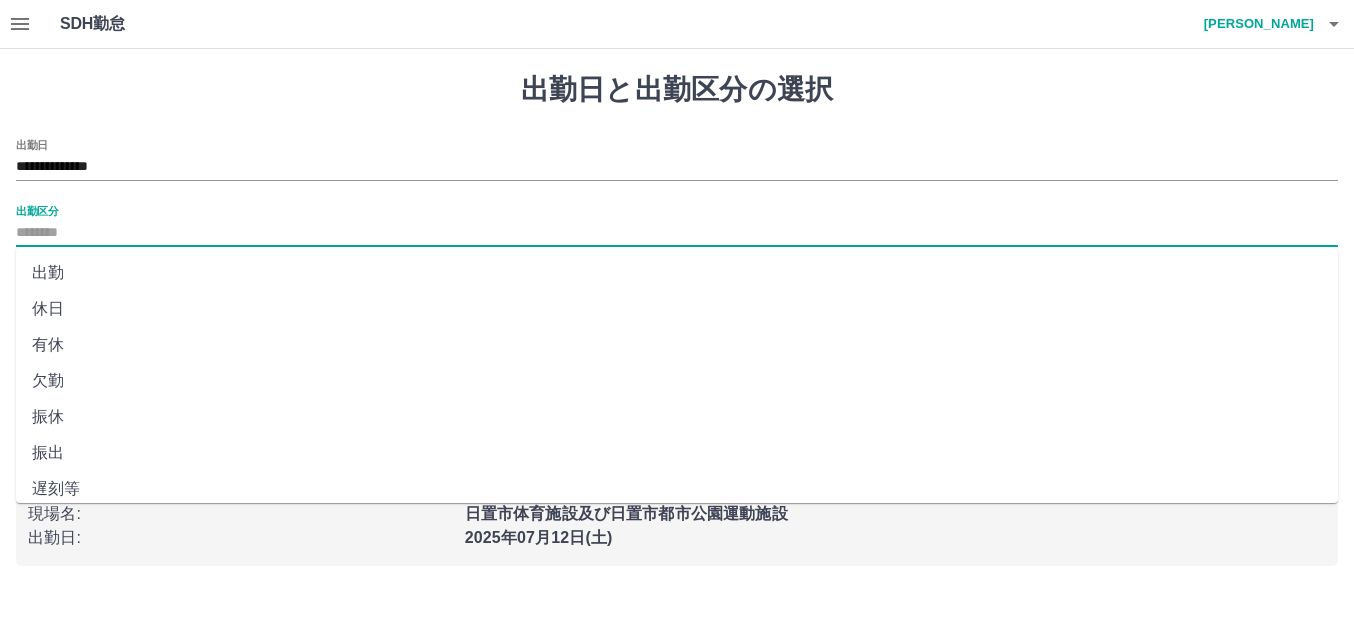 click on "出勤区分" at bounding box center (677, 233) 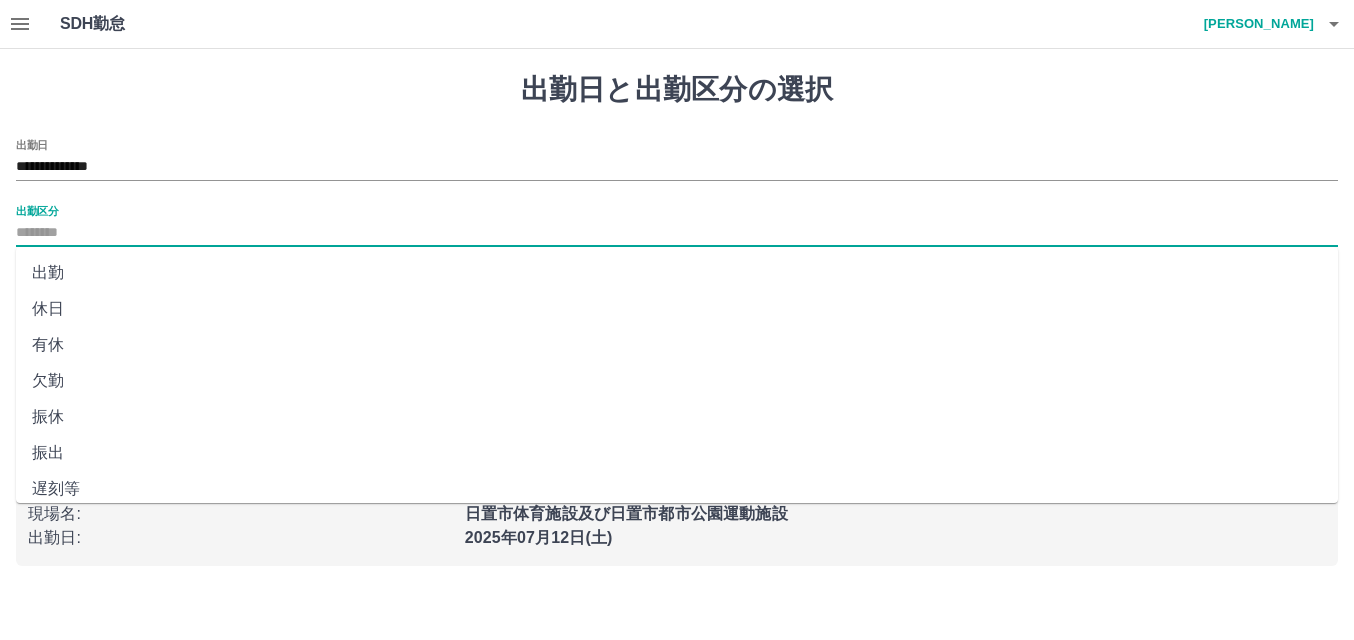 click on "出勤" at bounding box center (677, 273) 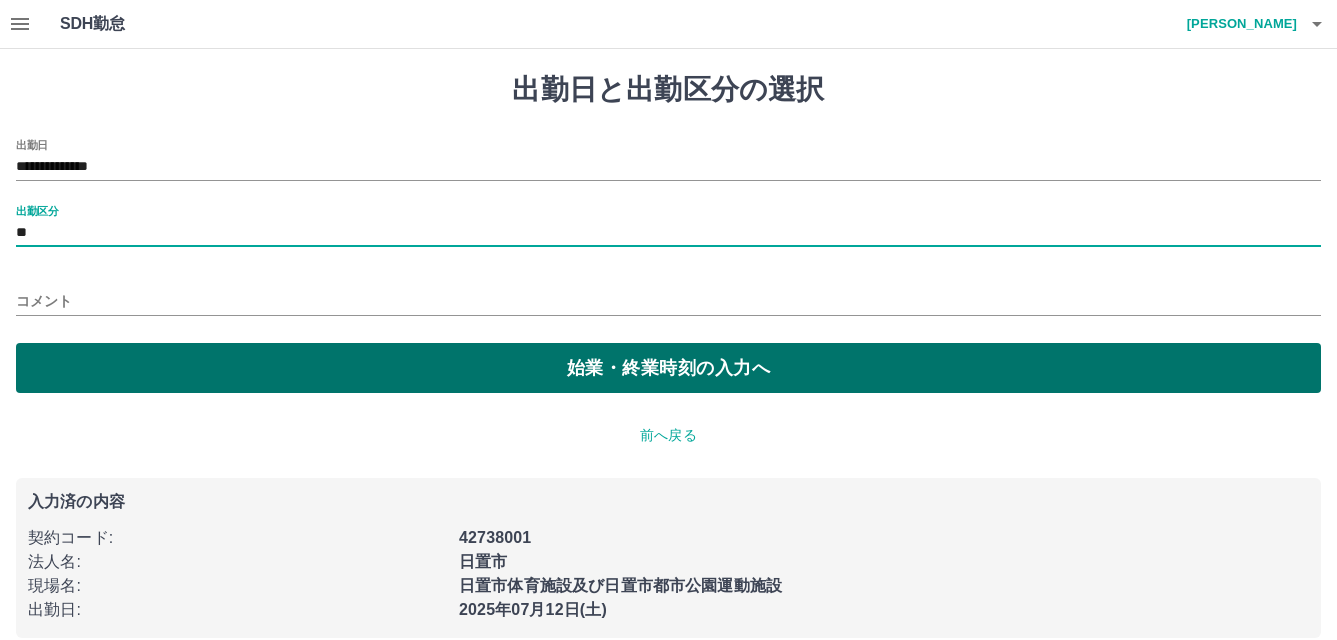 drag, startPoint x: 468, startPoint y: 376, endPoint x: 459, endPoint y: 369, distance: 11.401754 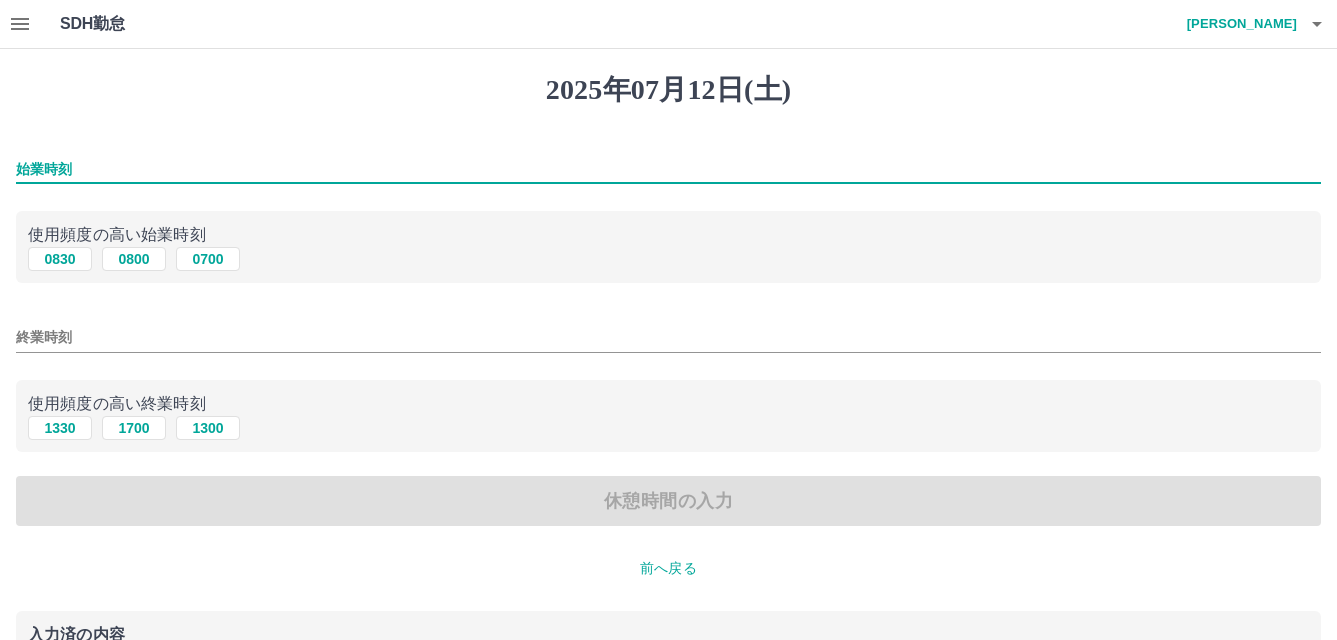 click on "始業時刻" at bounding box center (668, 169) 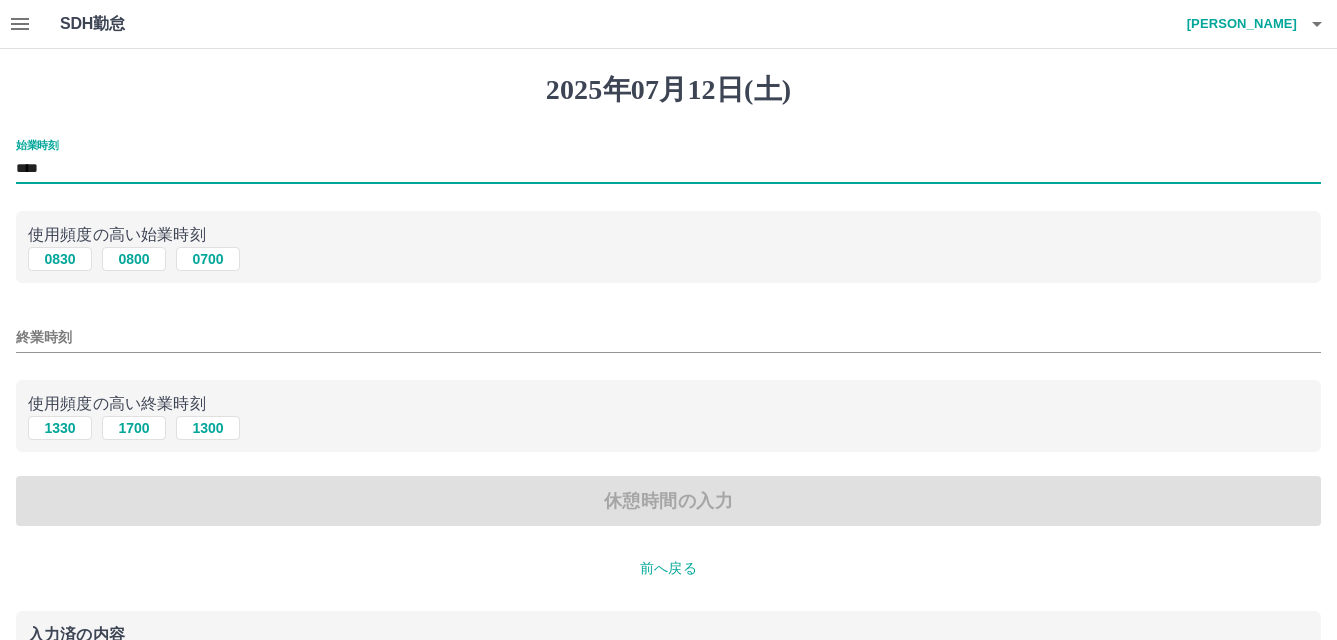 click on "終業時刻" at bounding box center [668, 337] 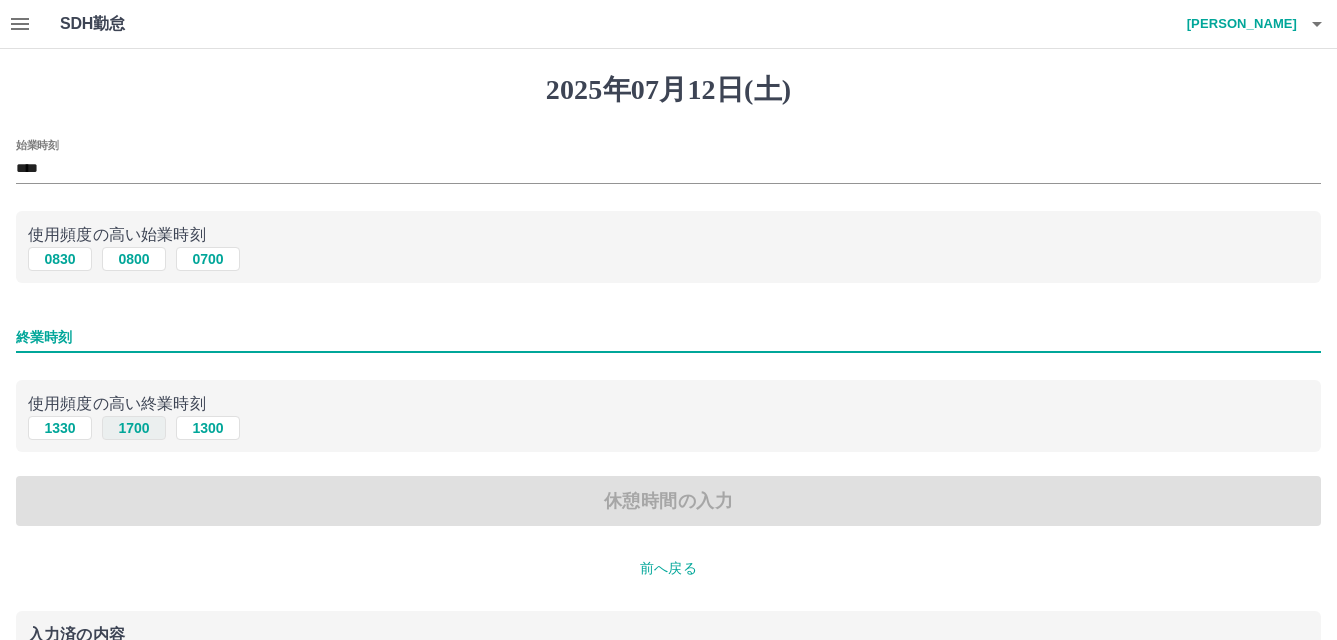type on "****" 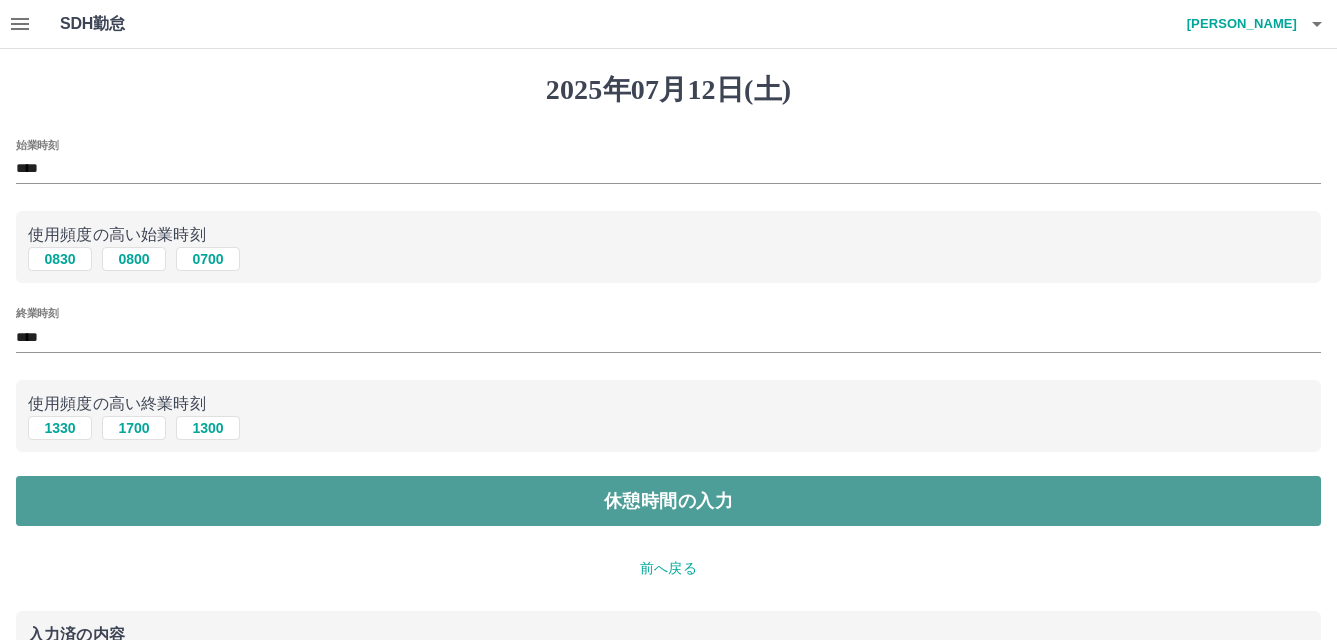click on "休憩時間の入力" at bounding box center [668, 501] 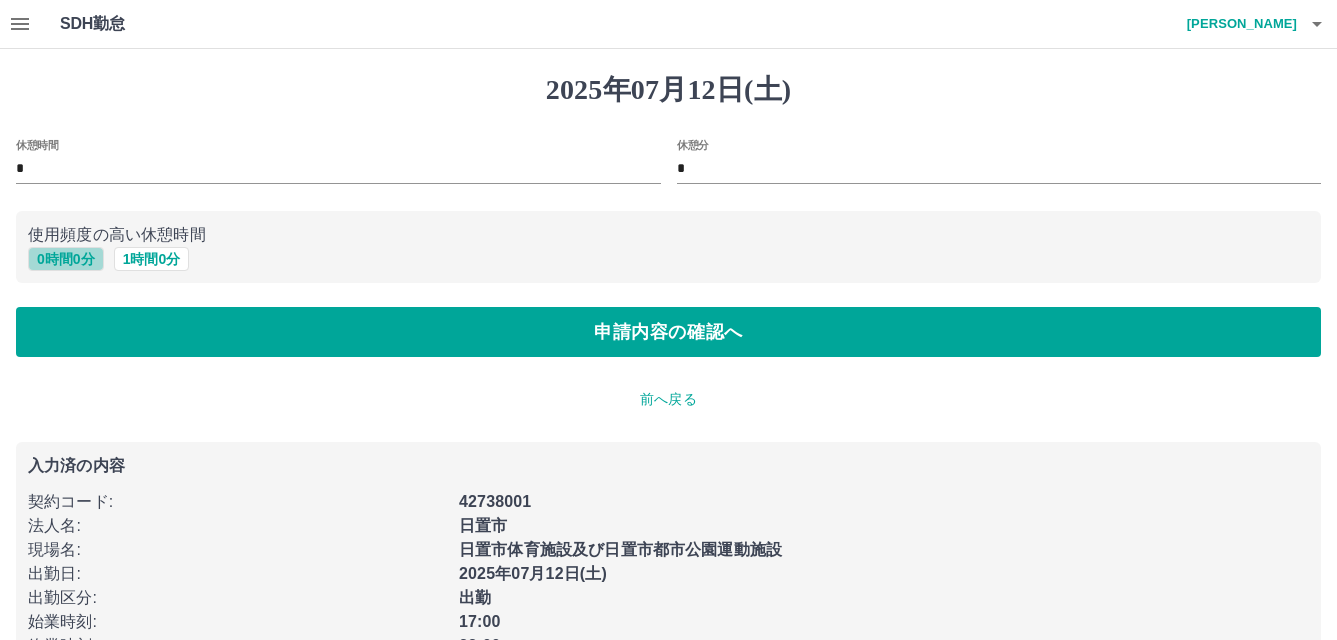 click on "0 時間 0 分" at bounding box center (66, 259) 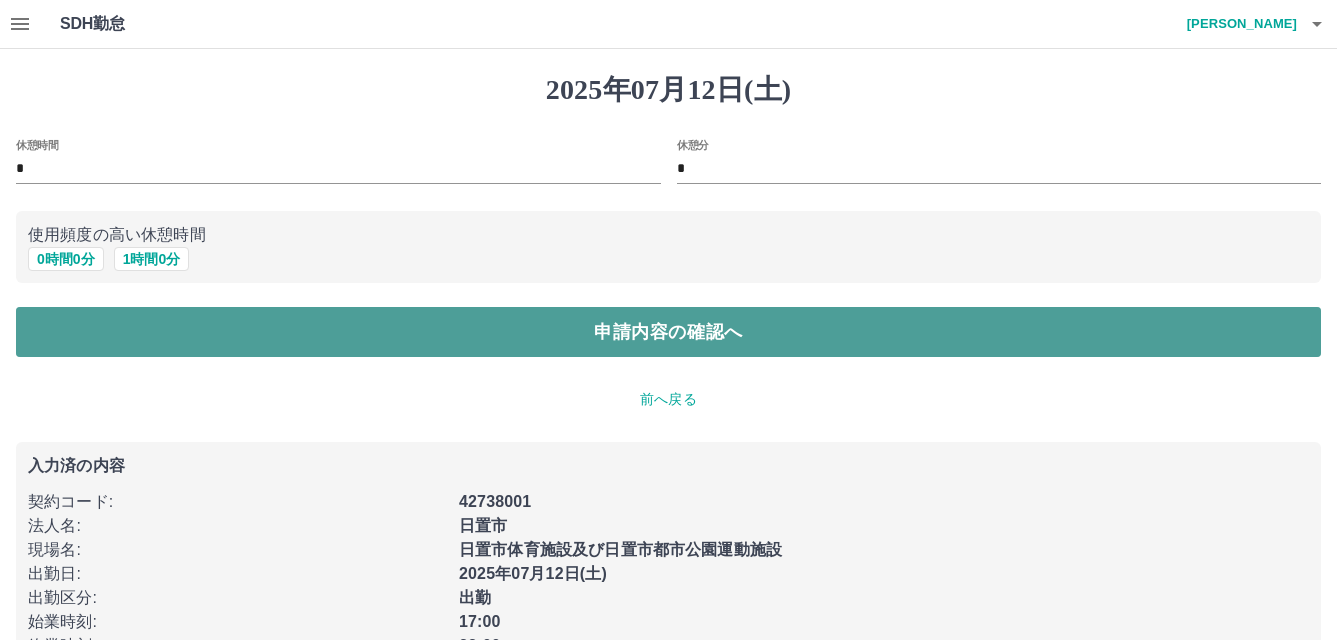 click on "申請内容の確認へ" at bounding box center (668, 332) 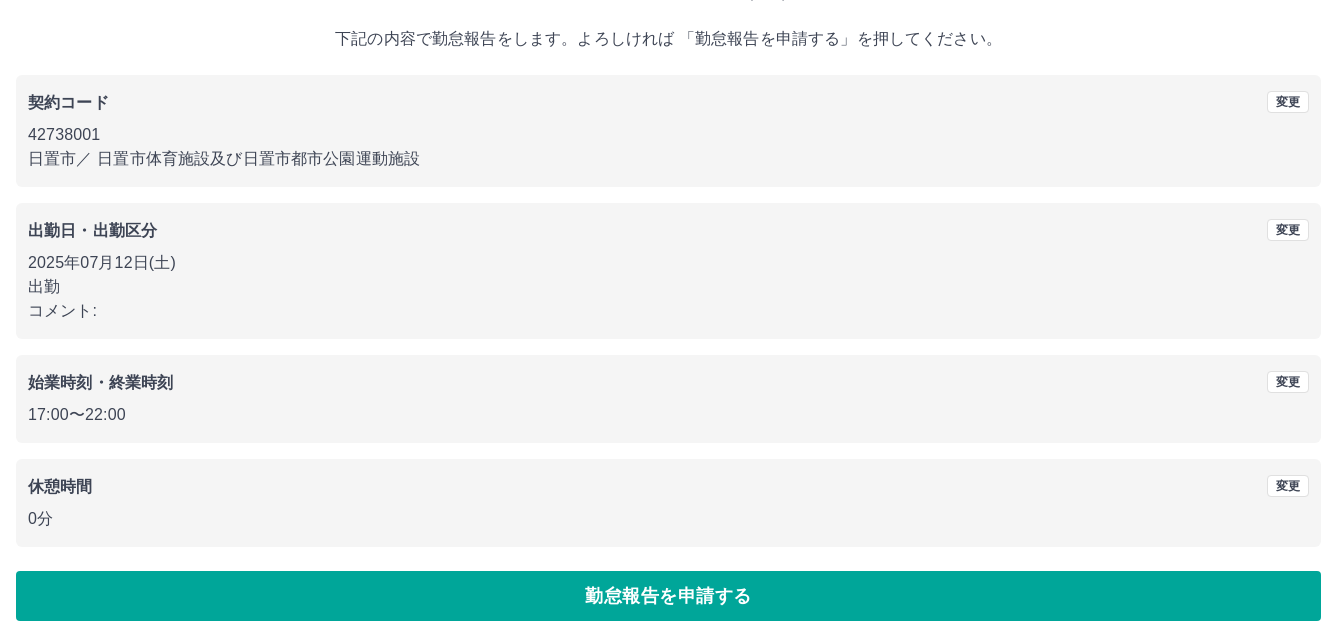 scroll, scrollTop: 109, scrollLeft: 0, axis: vertical 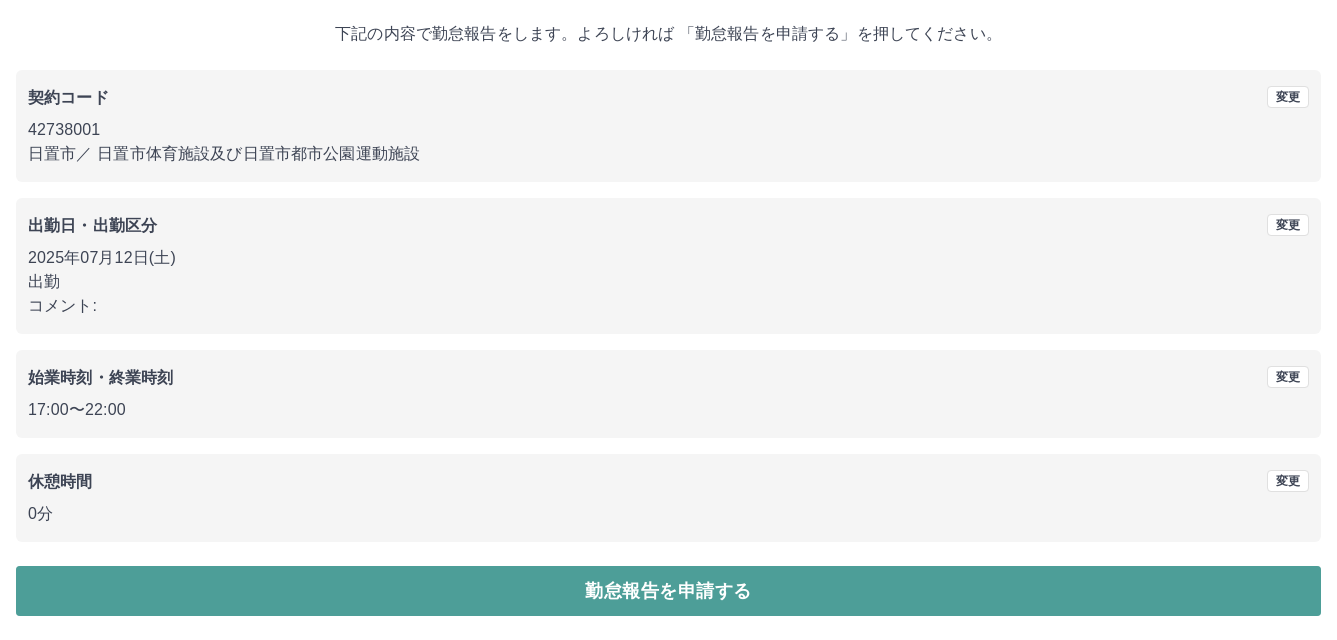 click on "勤怠報告を申請する" at bounding box center [668, 591] 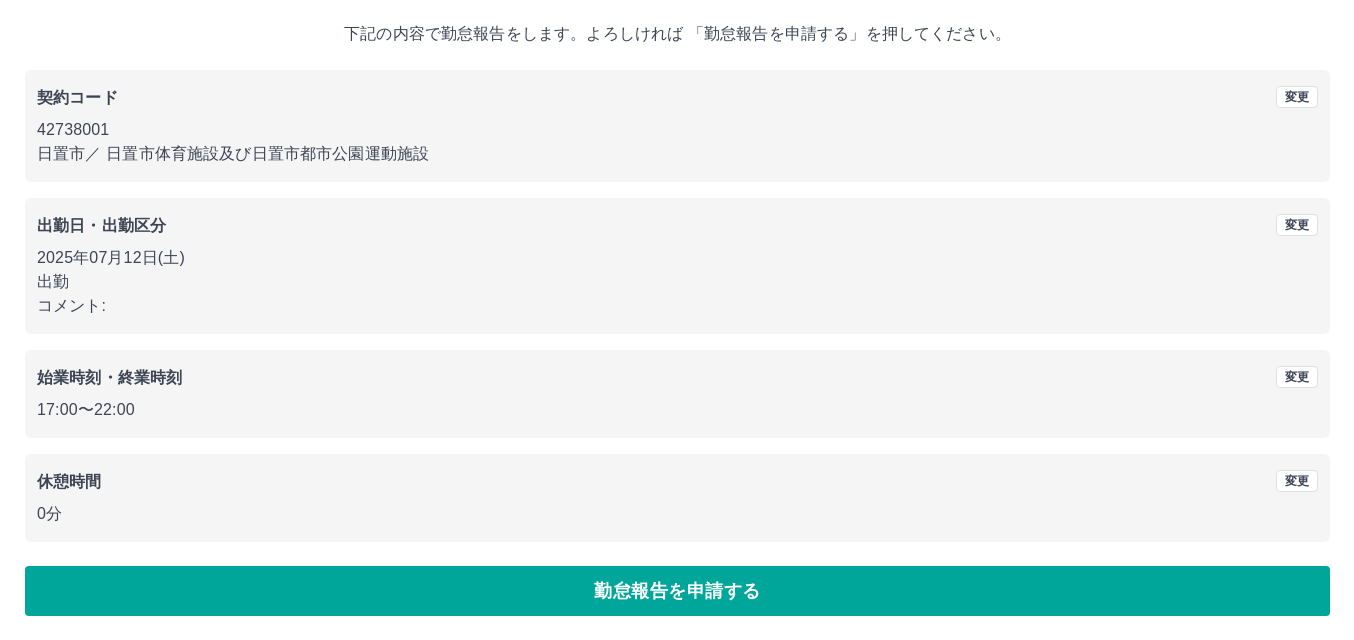 scroll, scrollTop: 0, scrollLeft: 0, axis: both 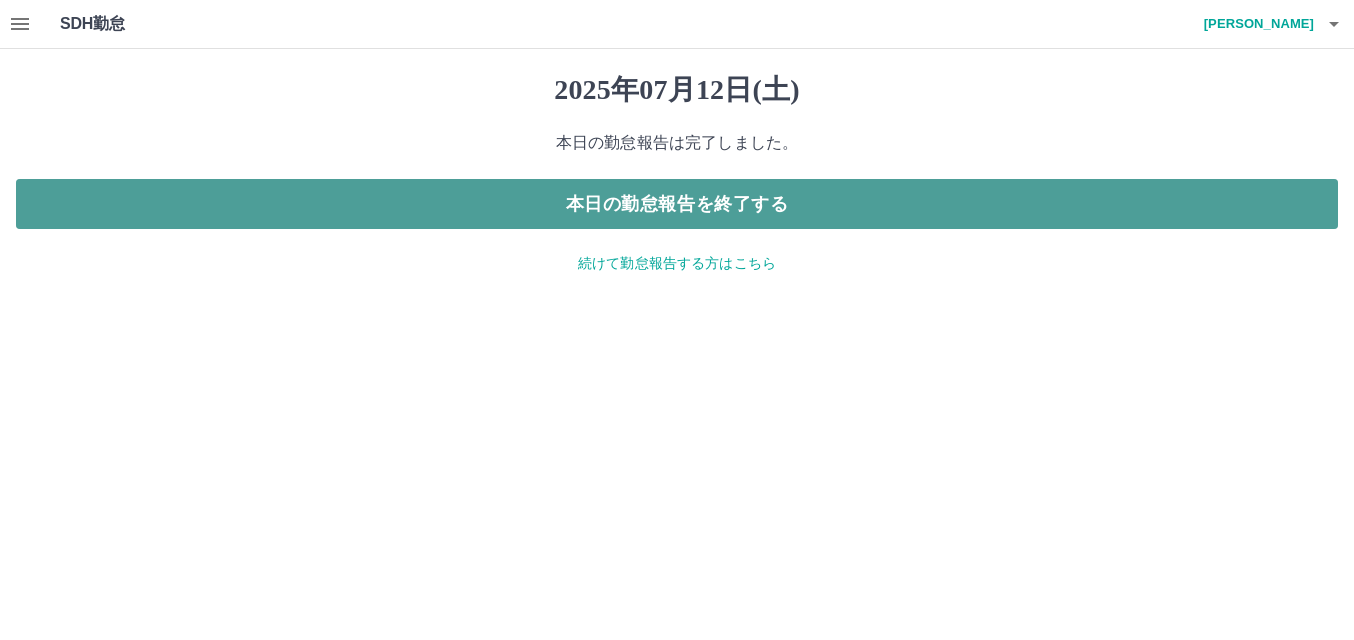 click on "本日の勤怠報告を終了する" at bounding box center (677, 204) 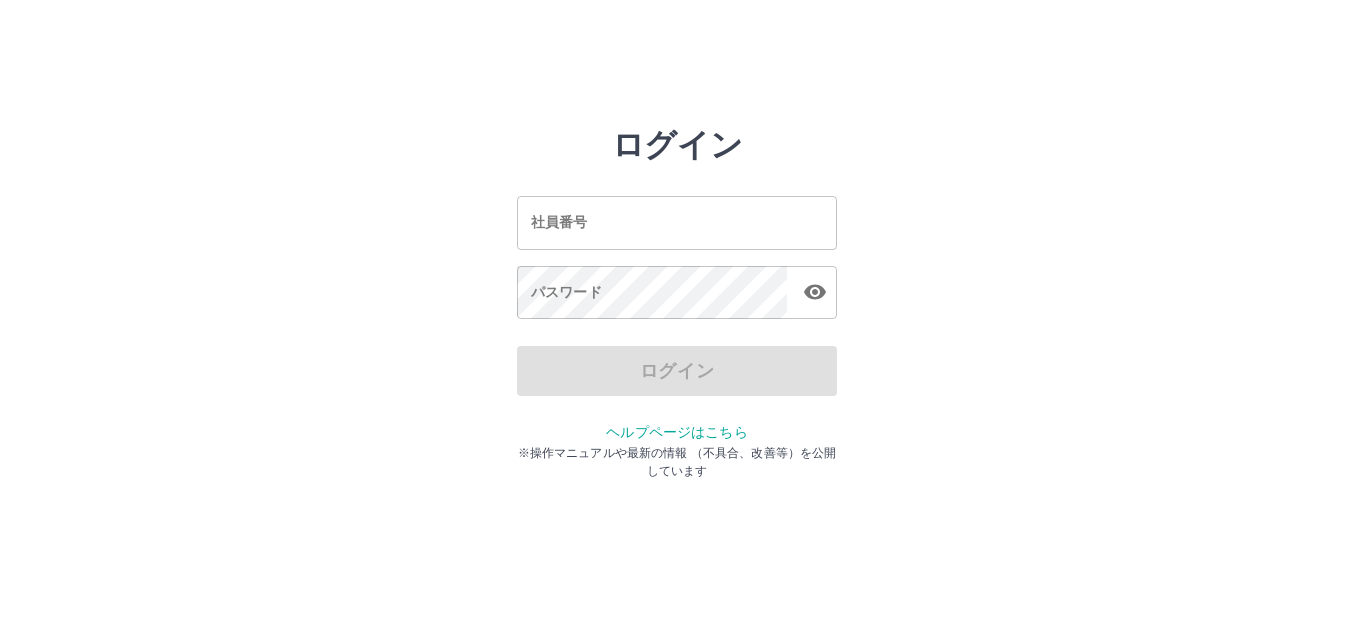 scroll, scrollTop: 0, scrollLeft: 0, axis: both 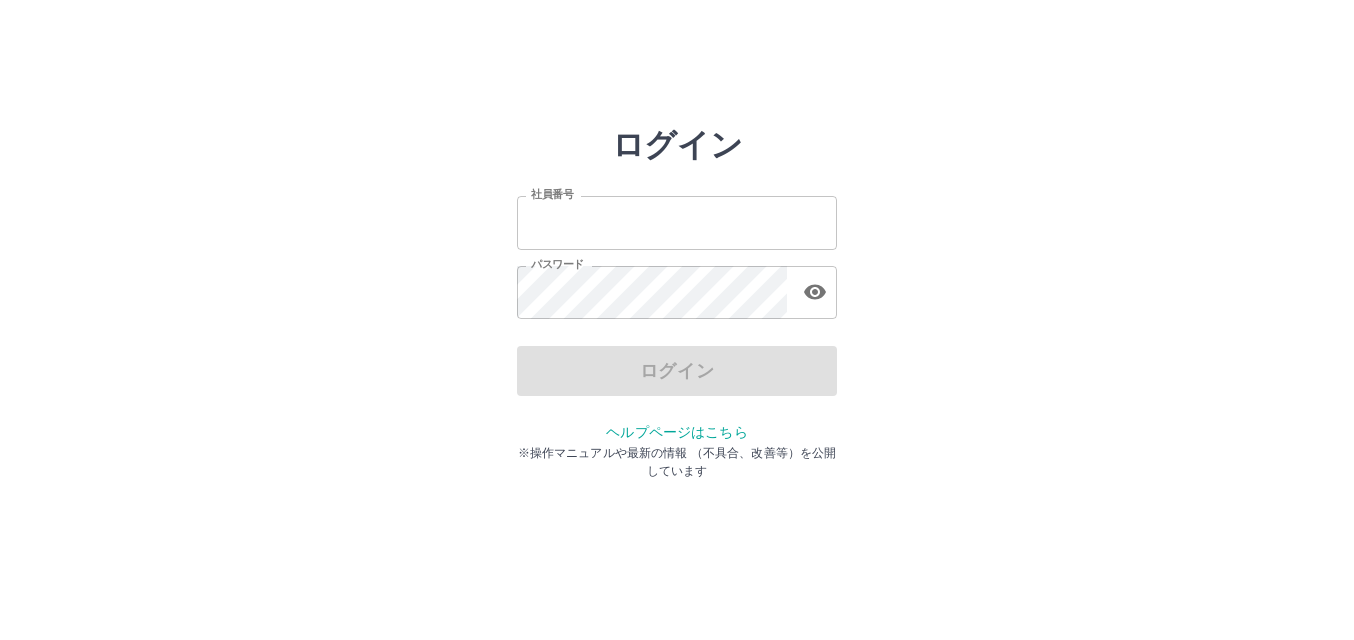 type on "*******" 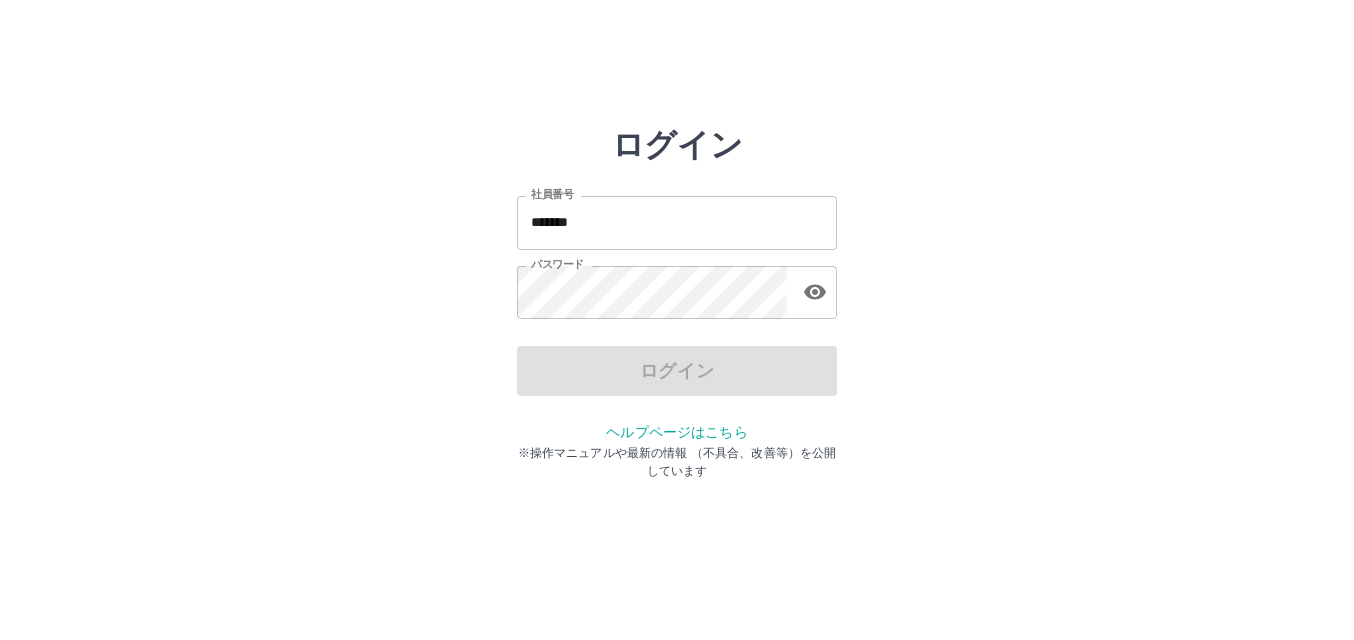 click on "ログイン 社員番号 ******* 社員番号 パスワード パスワード ログイン ヘルプページはこちら ※操作マニュアルや最新の情報 （不具合、改善等）を公開しています" at bounding box center (677, 223) 